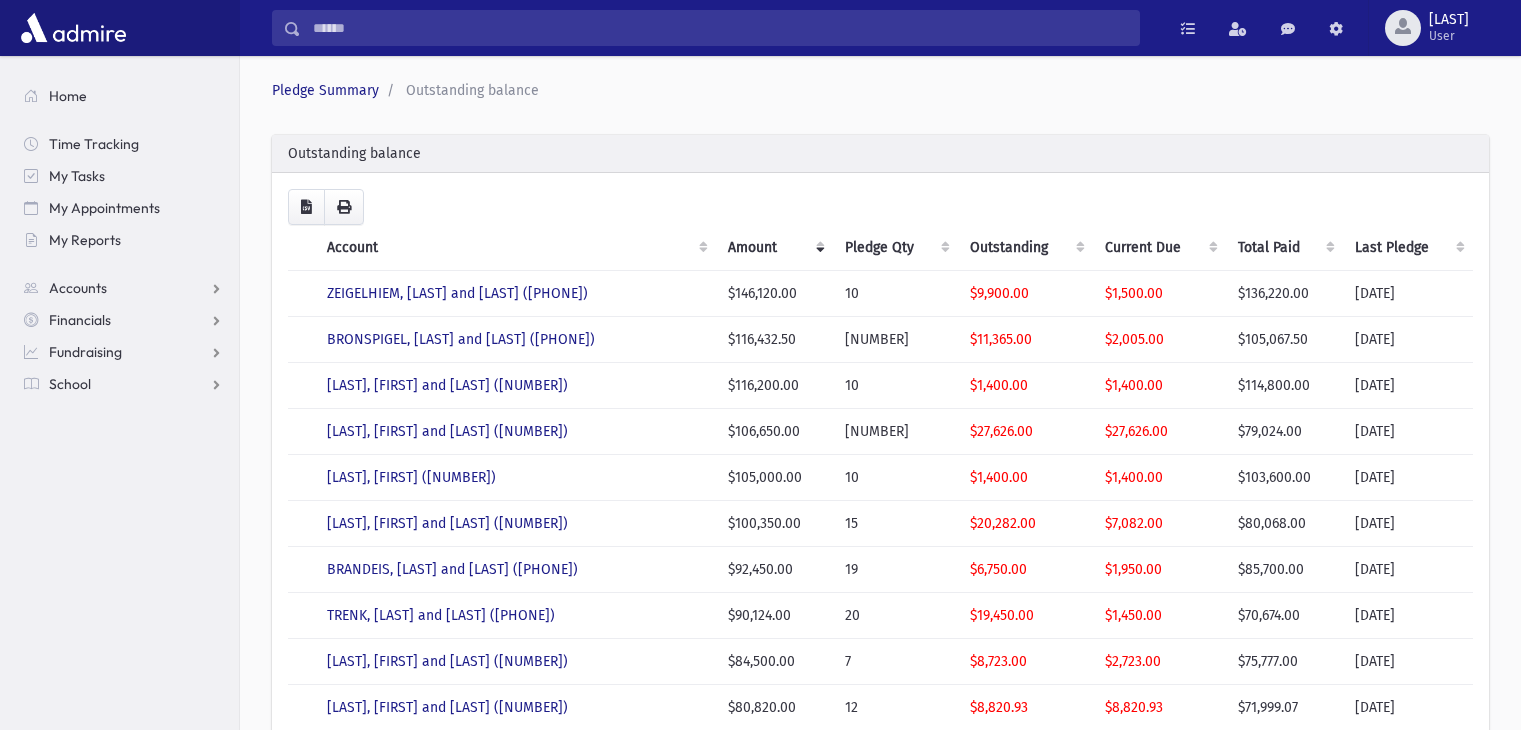 scroll, scrollTop: 0, scrollLeft: 0, axis: both 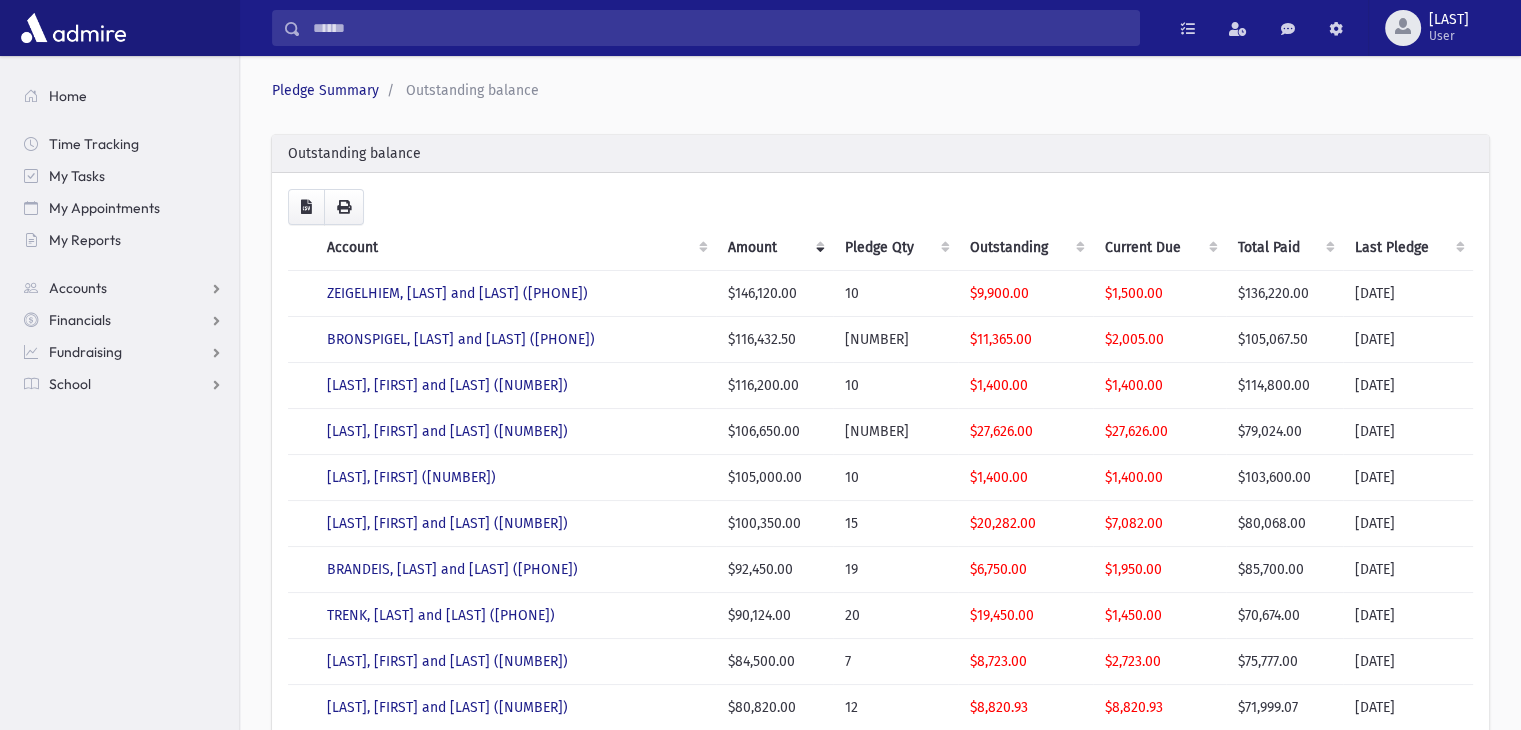 click on "Current Due" at bounding box center (1159, 248) 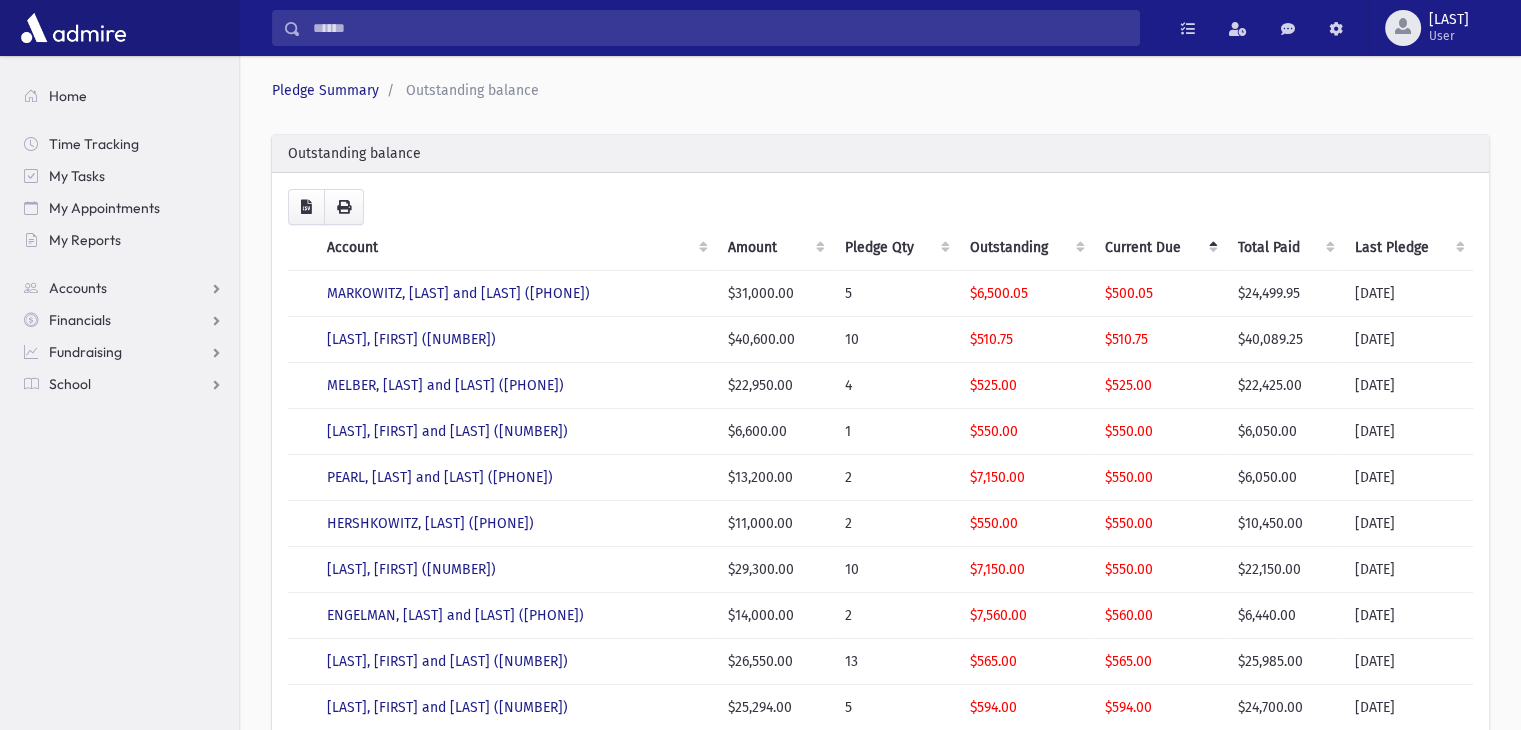click on "Current Due" at bounding box center [1159, 248] 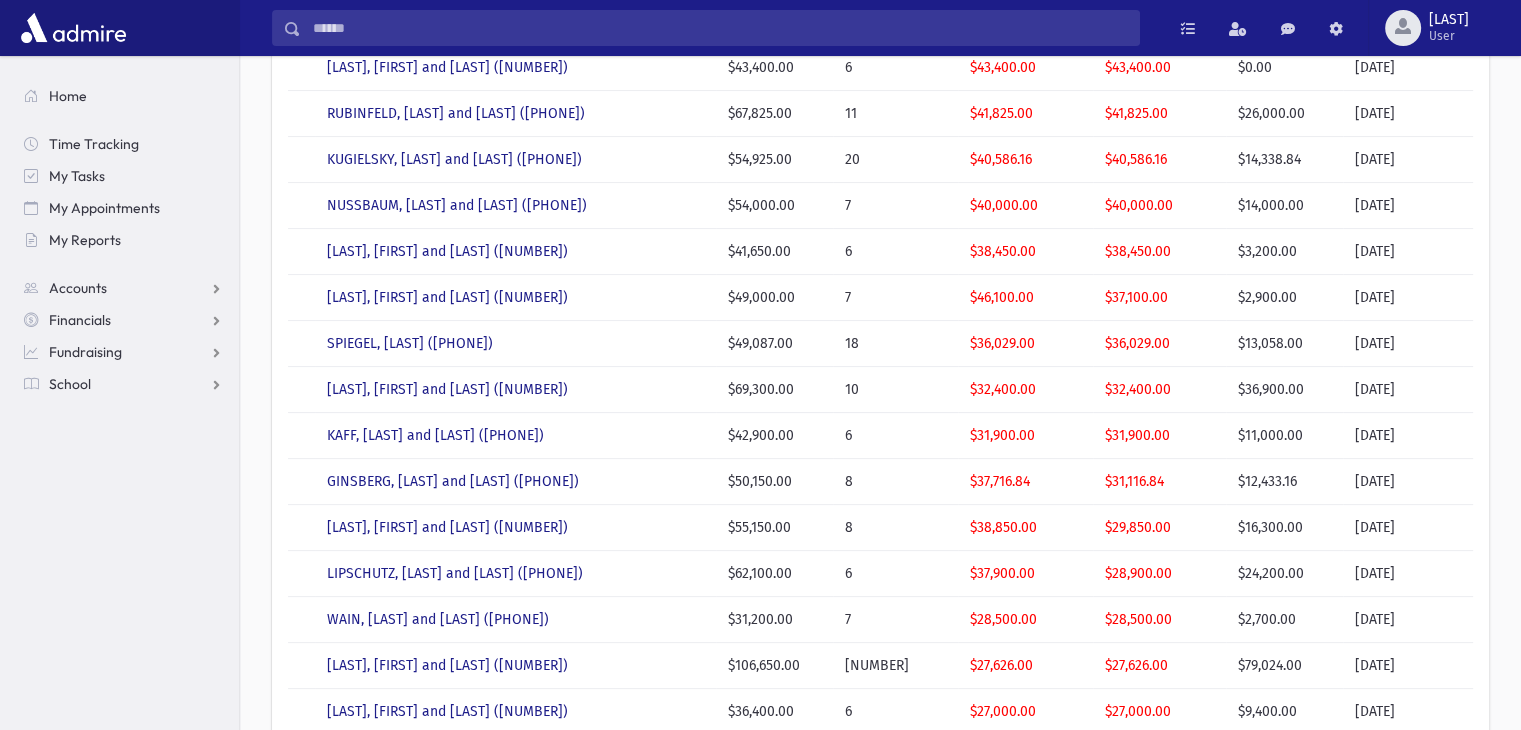 scroll, scrollTop: 400, scrollLeft: 0, axis: vertical 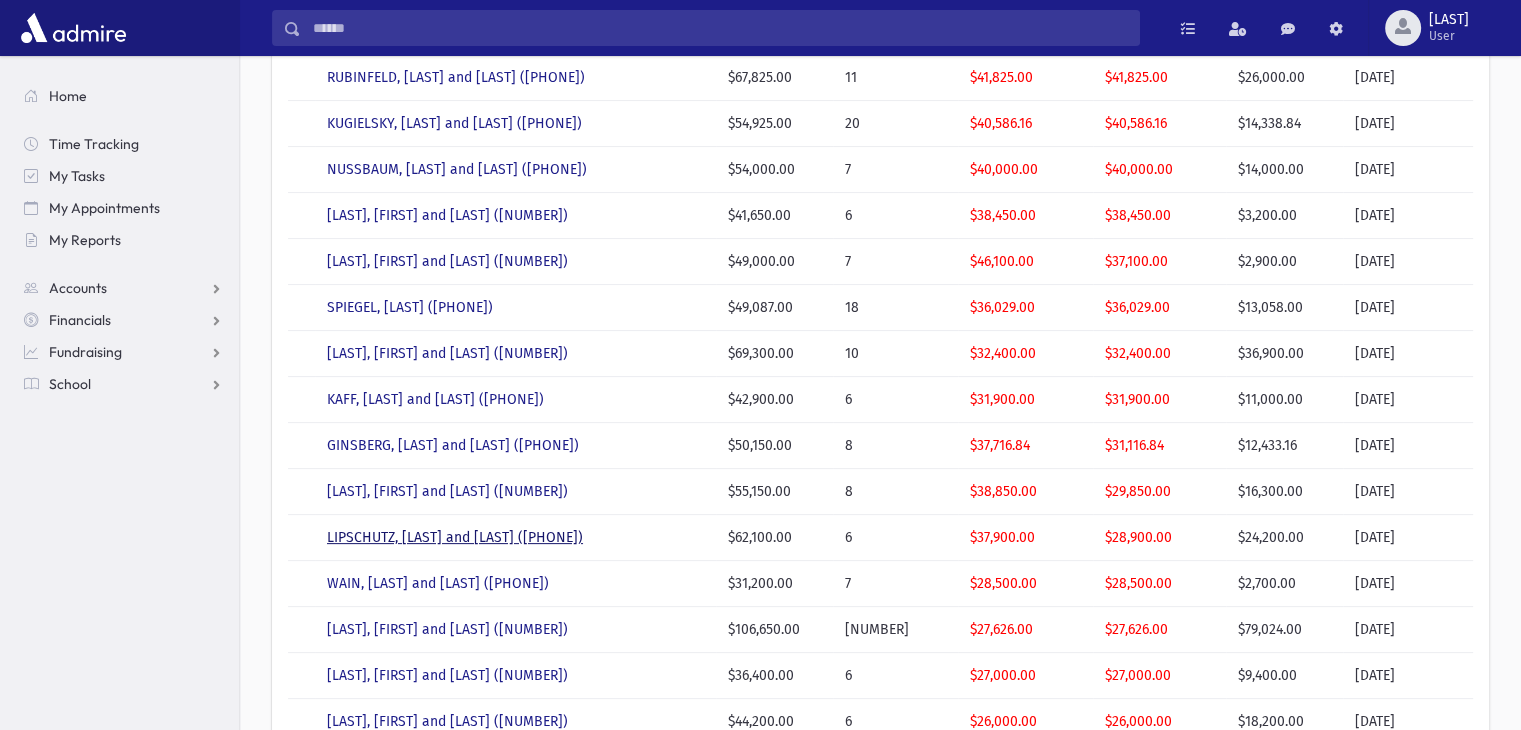 click on "LIPSCHUTZ, Shea and Aidel (2411)" at bounding box center [455, 537] 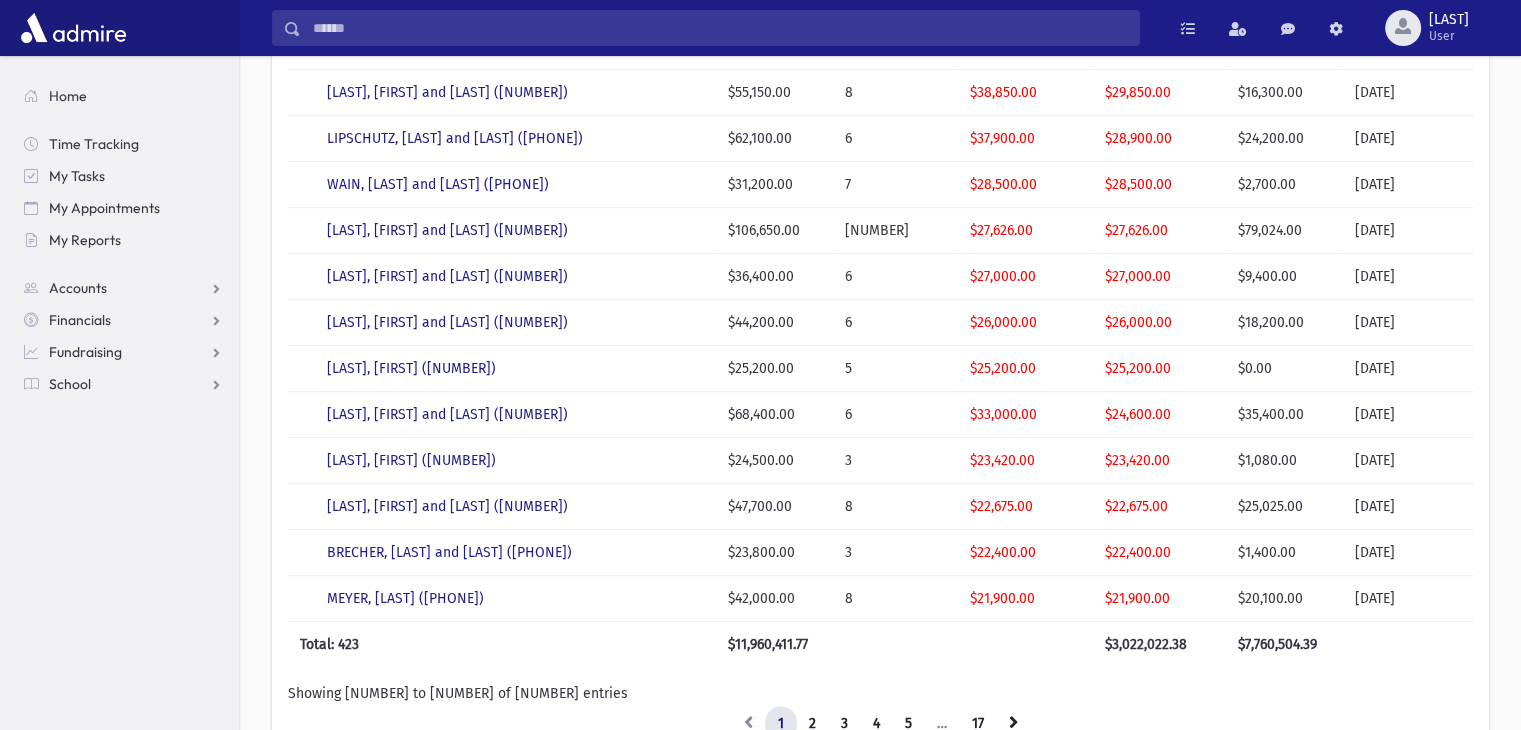 scroll, scrollTop: 800, scrollLeft: 0, axis: vertical 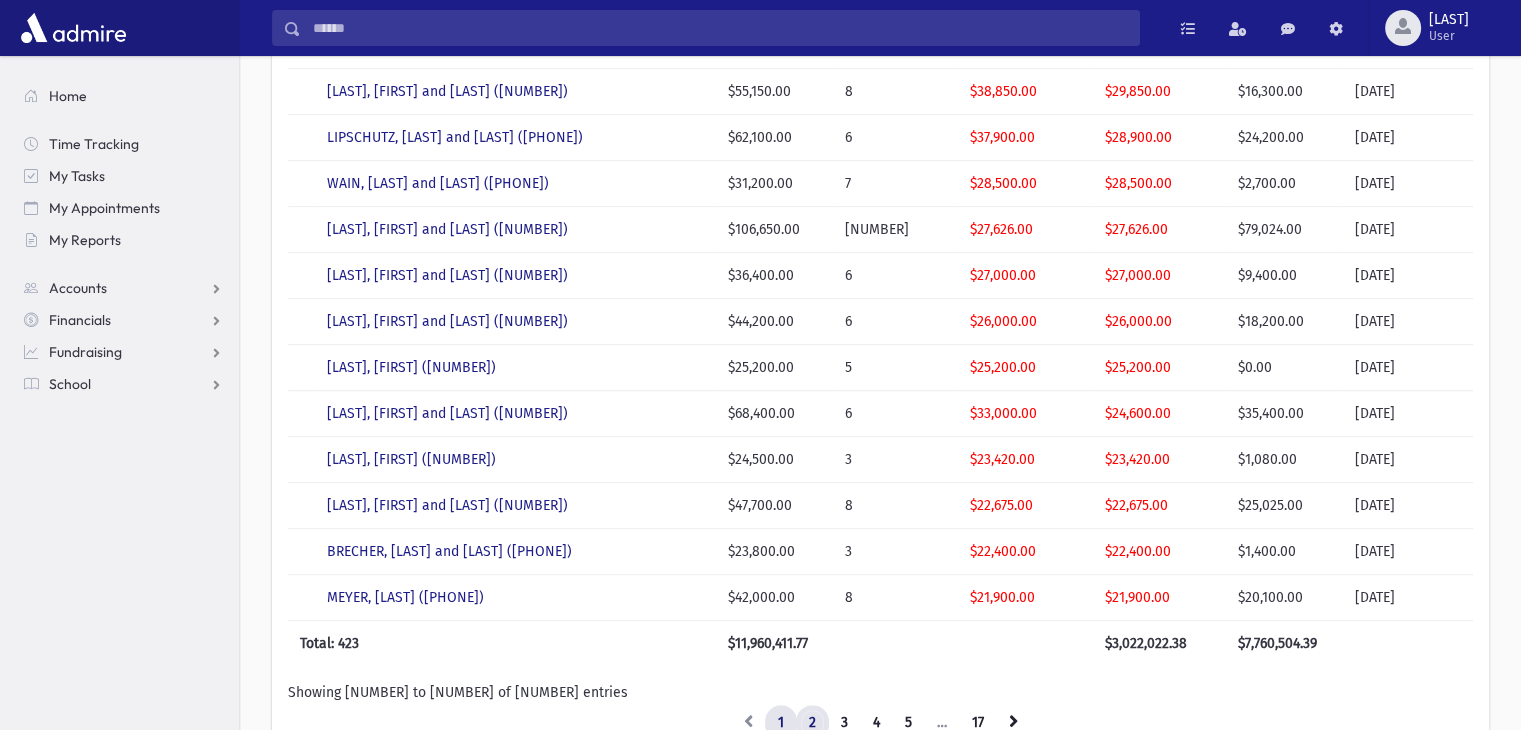 click on "2" at bounding box center [812, 723] 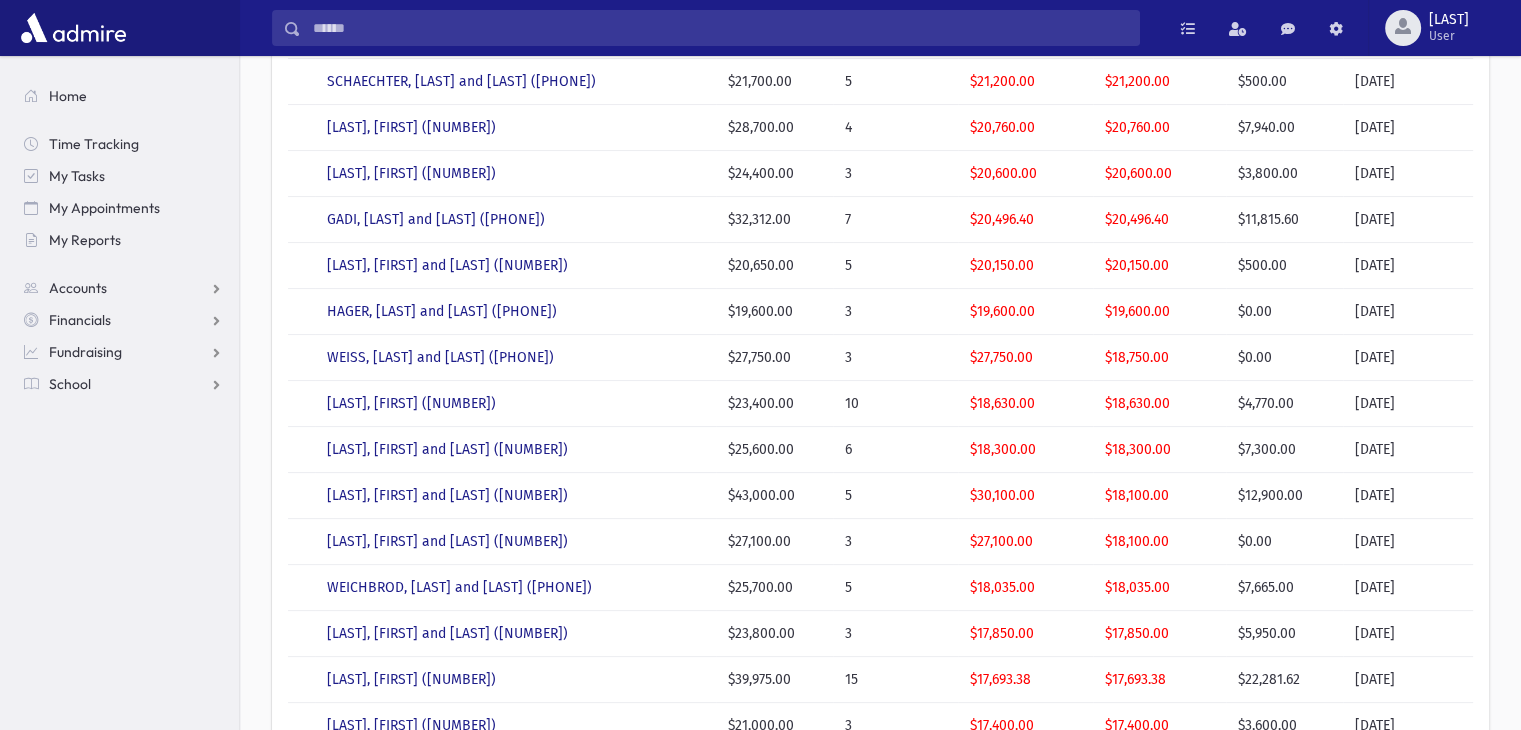 scroll, scrollTop: 0, scrollLeft: 0, axis: both 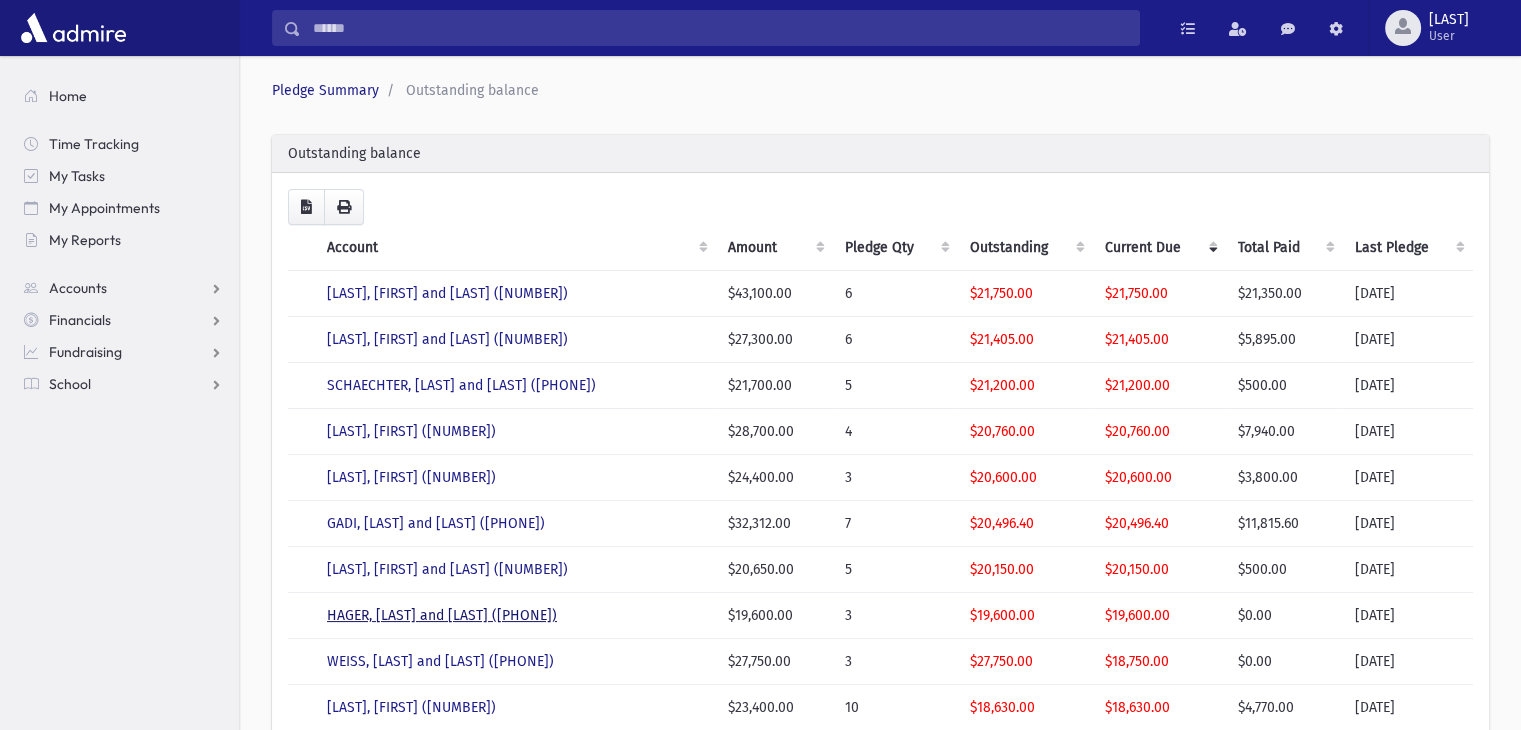 click on "HAGER, Yaakov Shamshon and Zissel (3525)" at bounding box center [442, 615] 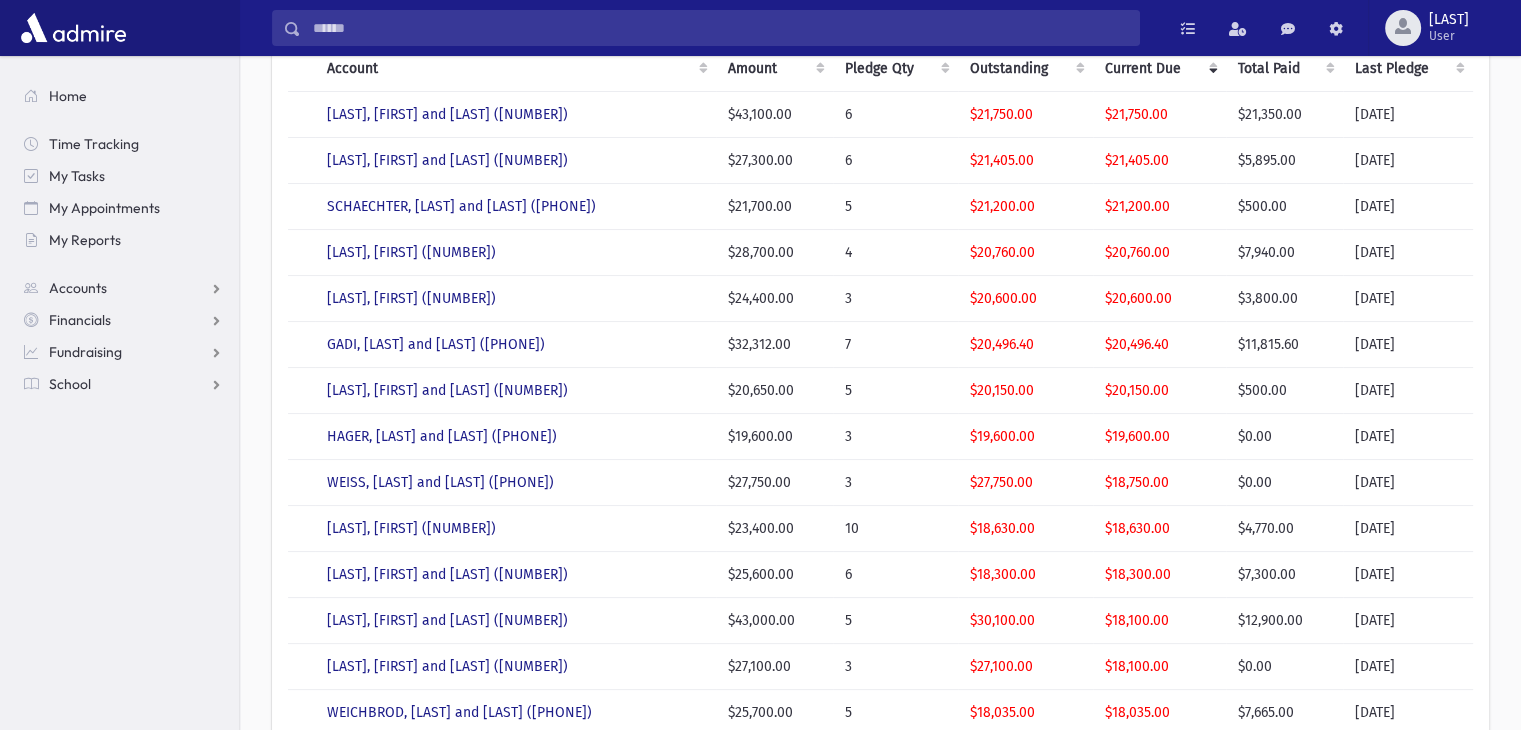 scroll, scrollTop: 200, scrollLeft: 0, axis: vertical 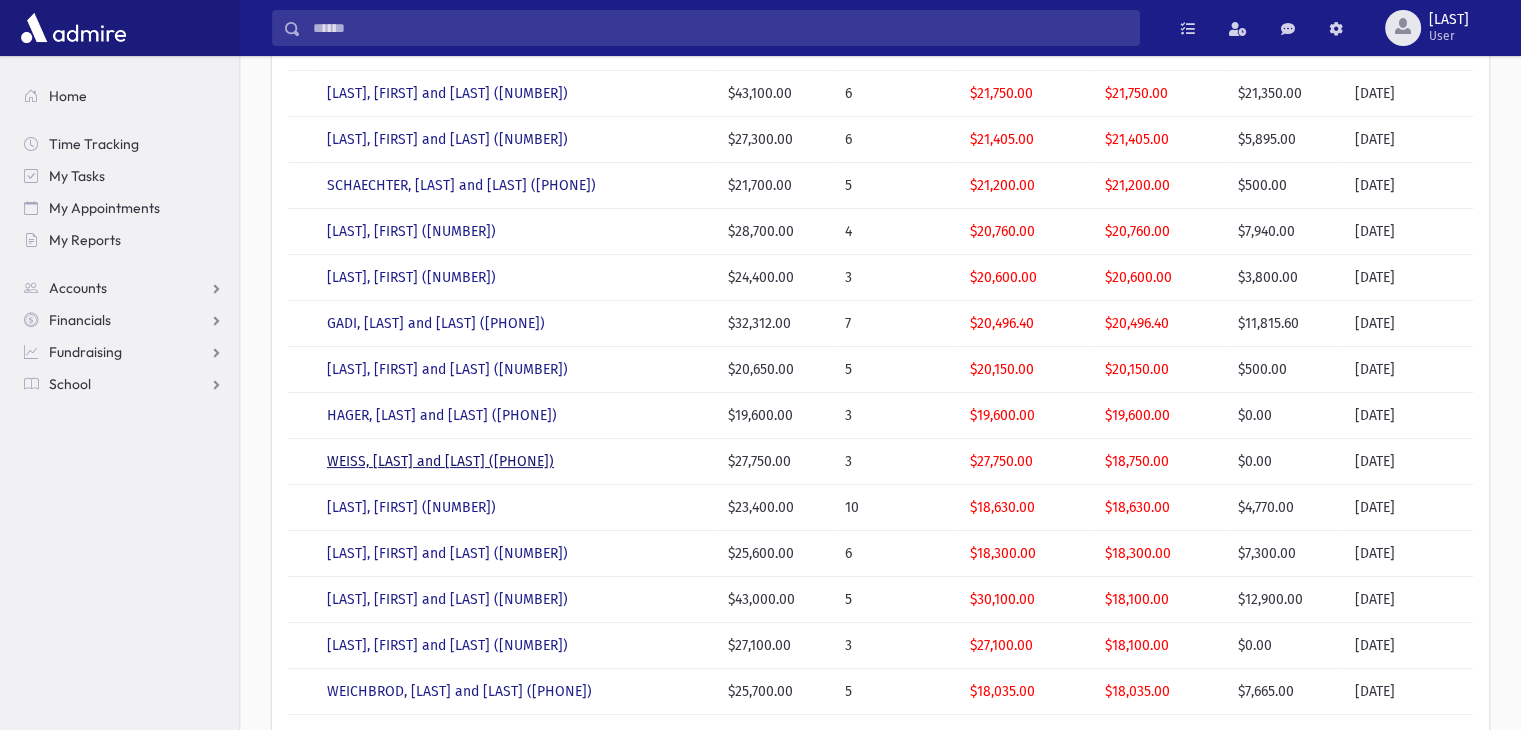 click on "WEISS, Menachem and Chulda (4605)" at bounding box center [440, 461] 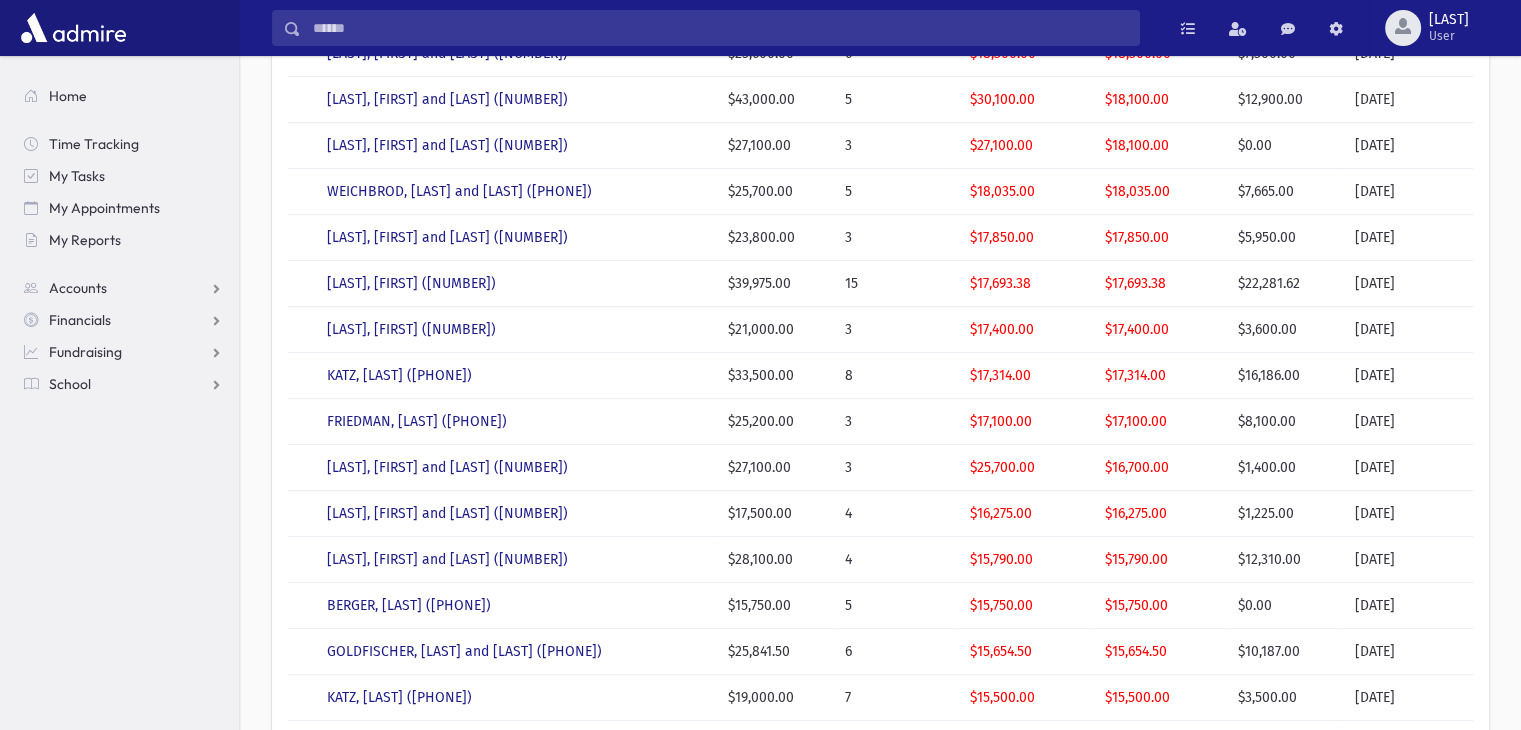 scroll, scrollTop: 800, scrollLeft: 0, axis: vertical 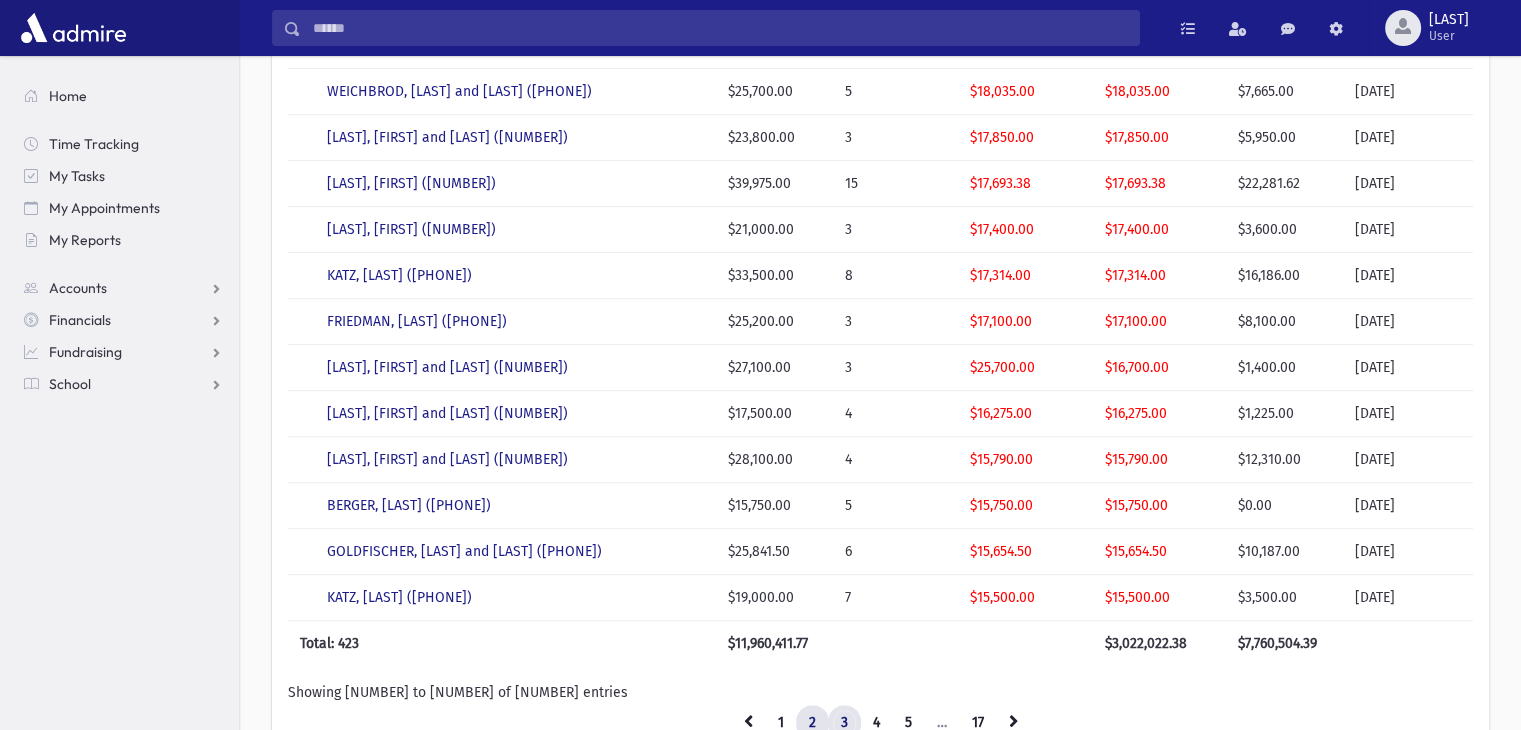 click on "3" at bounding box center (844, 723) 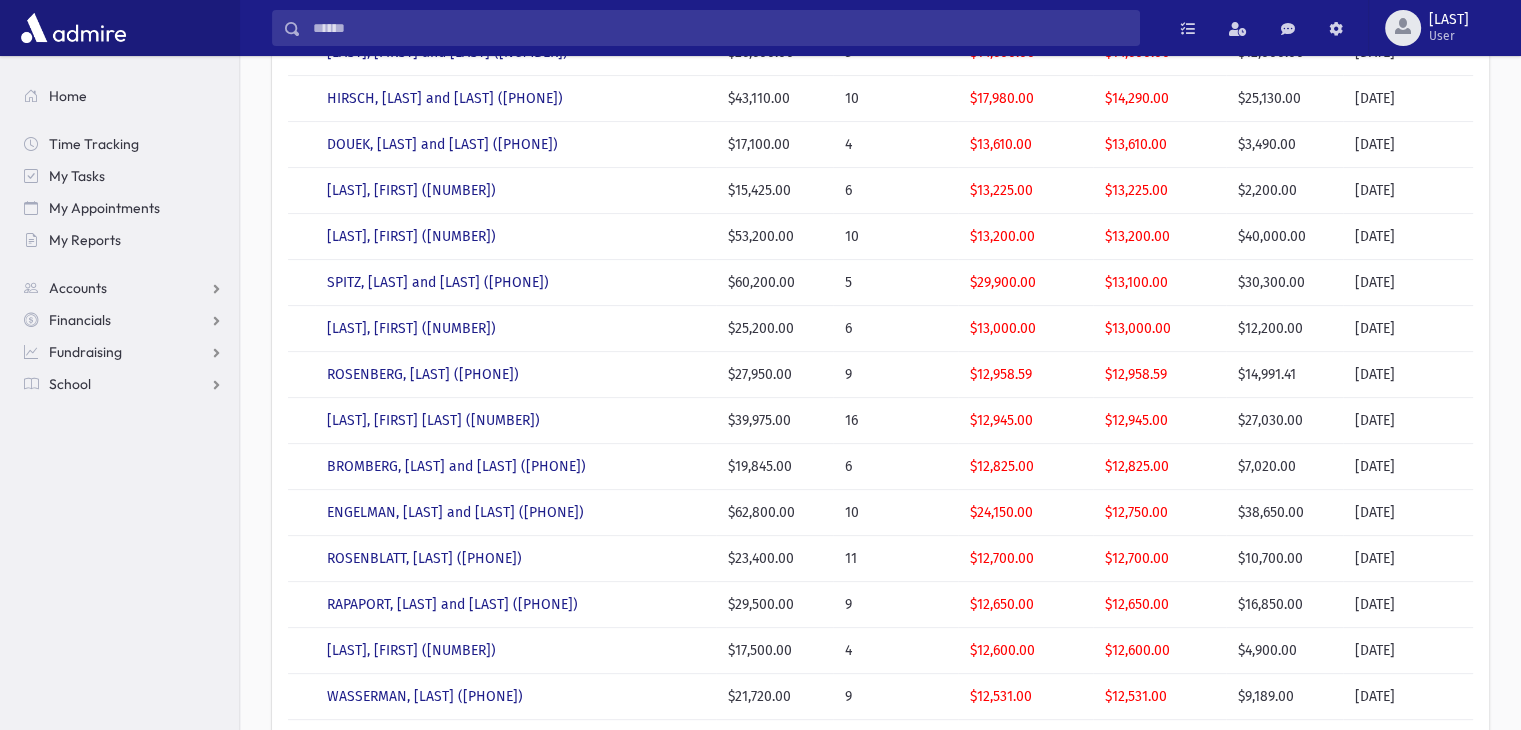 scroll, scrollTop: 4, scrollLeft: 0, axis: vertical 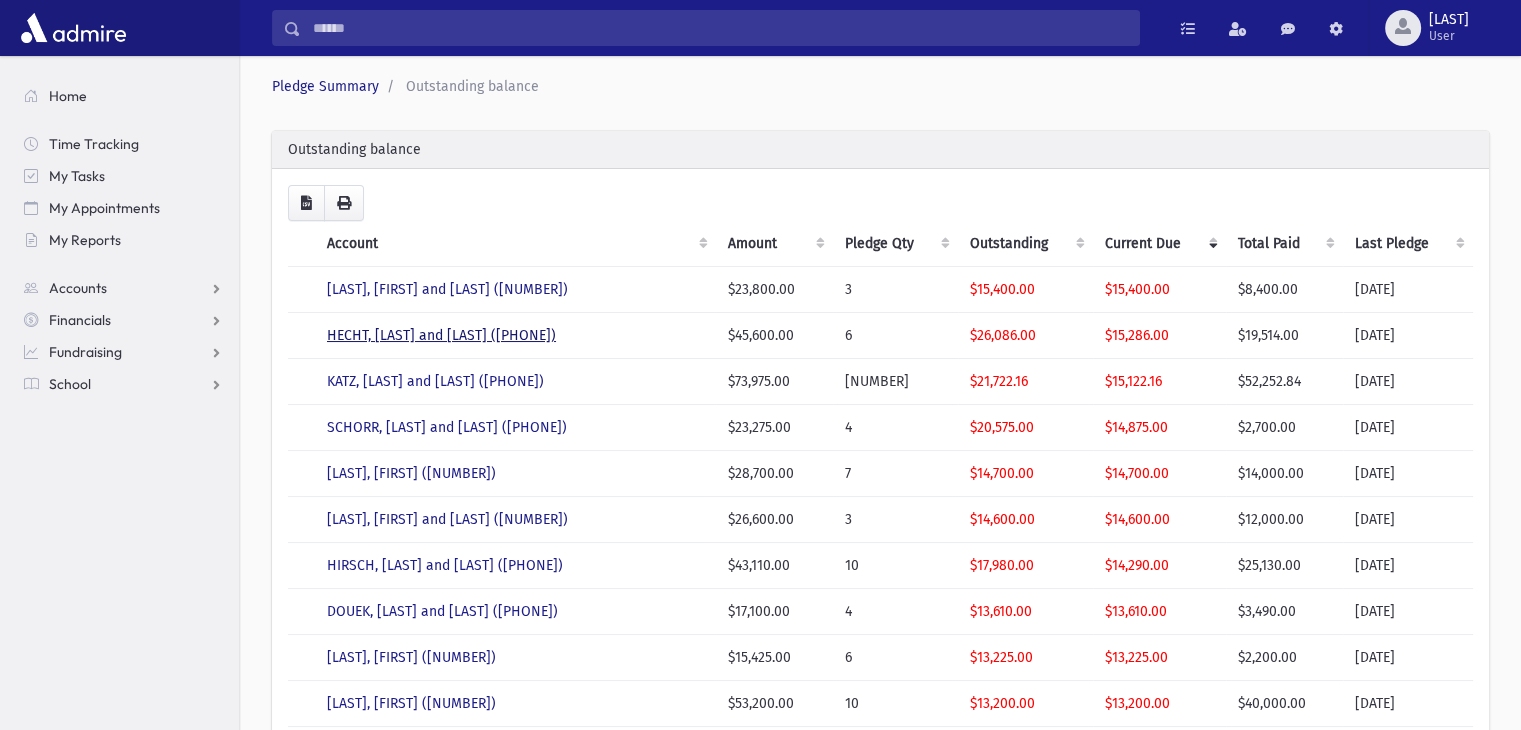 click on "HECHT, Yehoshua and Chayelle (1096)" at bounding box center [441, 335] 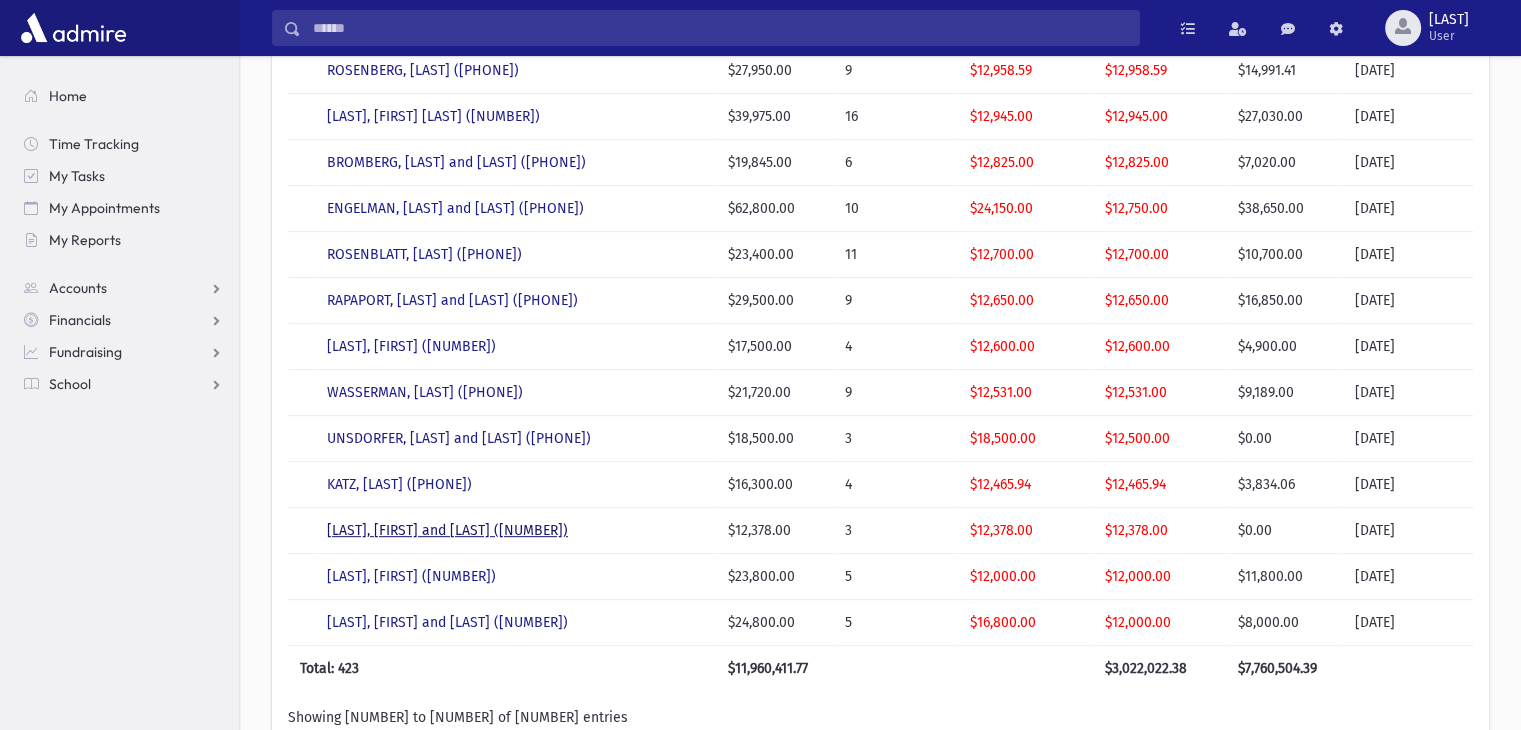 scroll, scrollTop: 804, scrollLeft: 0, axis: vertical 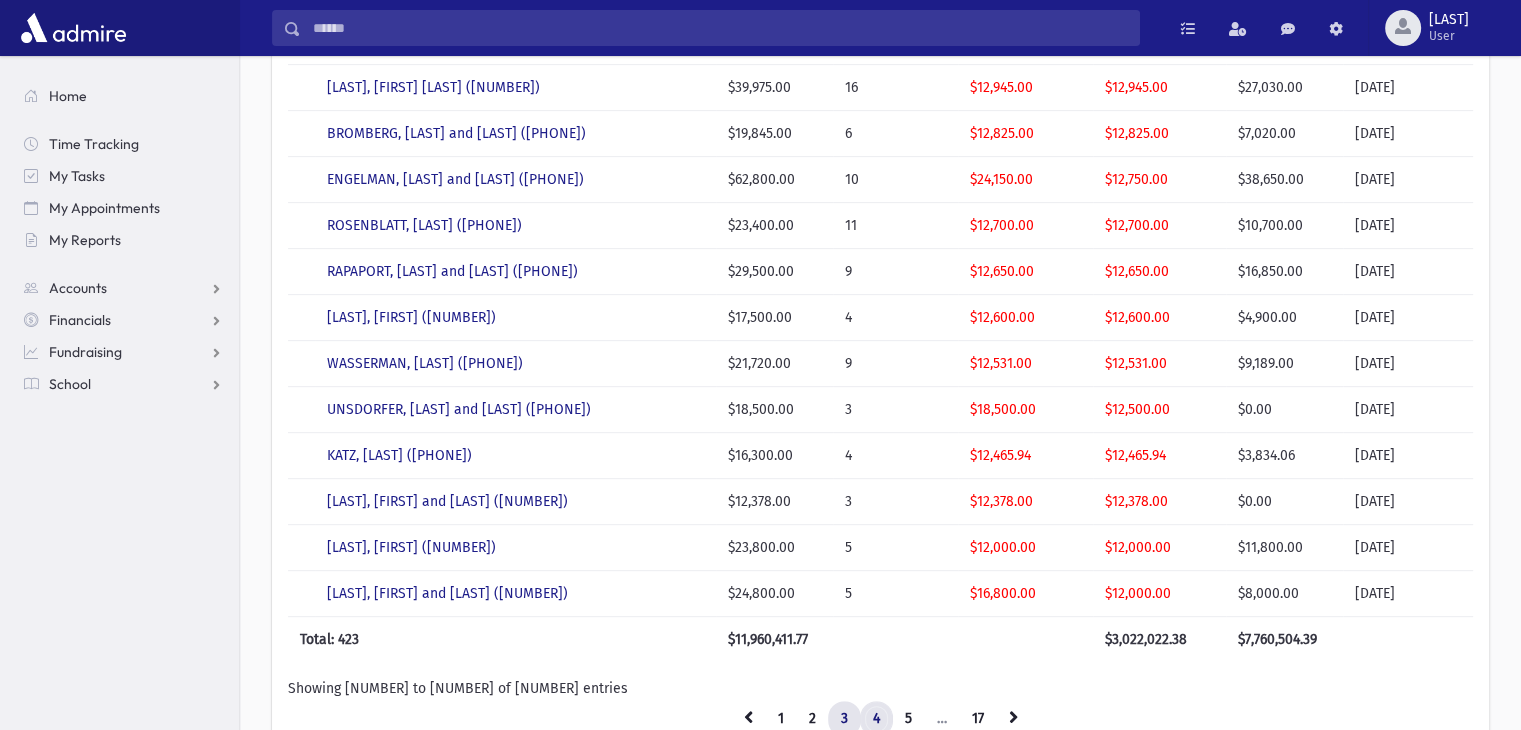 click on "4" at bounding box center [876, 719] 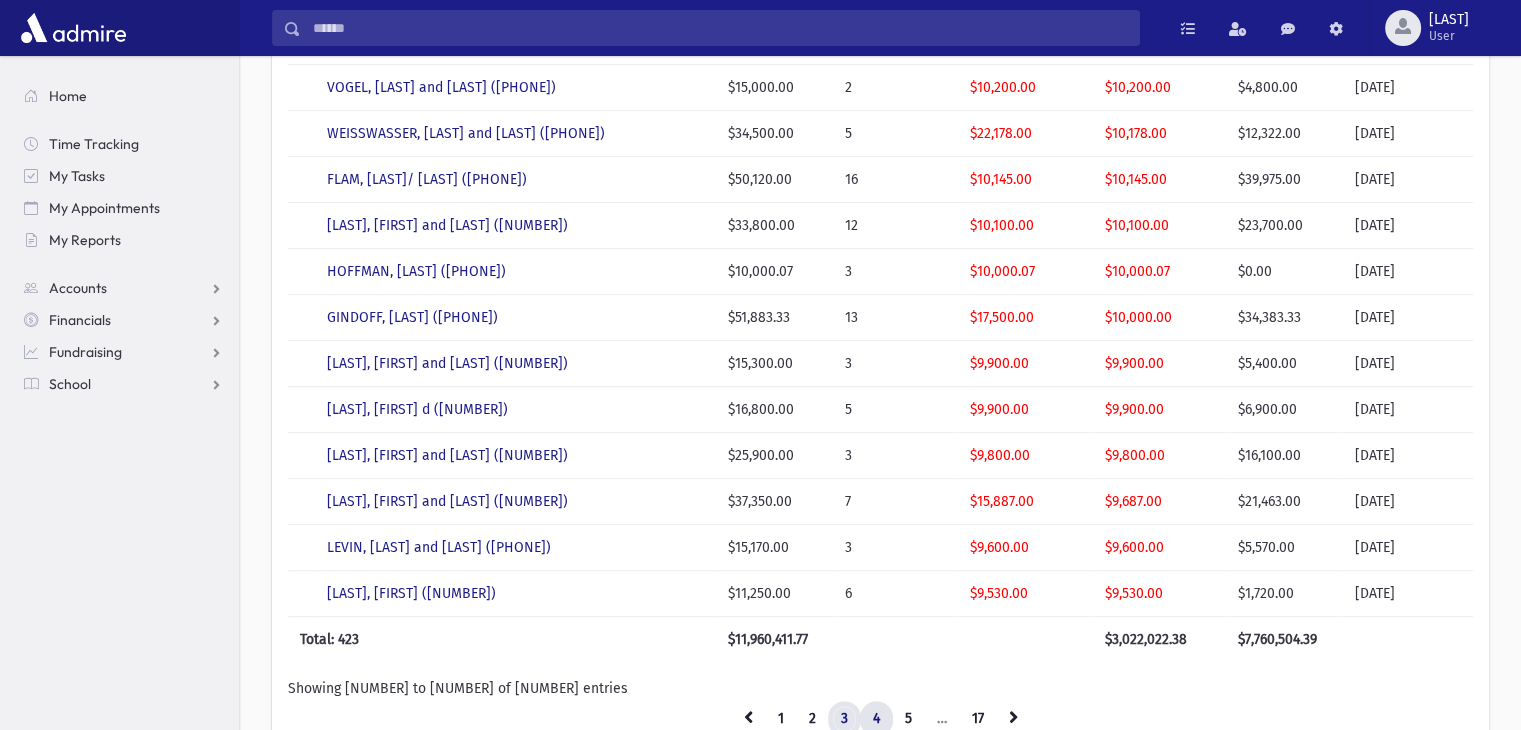 click on "3" at bounding box center [844, 719] 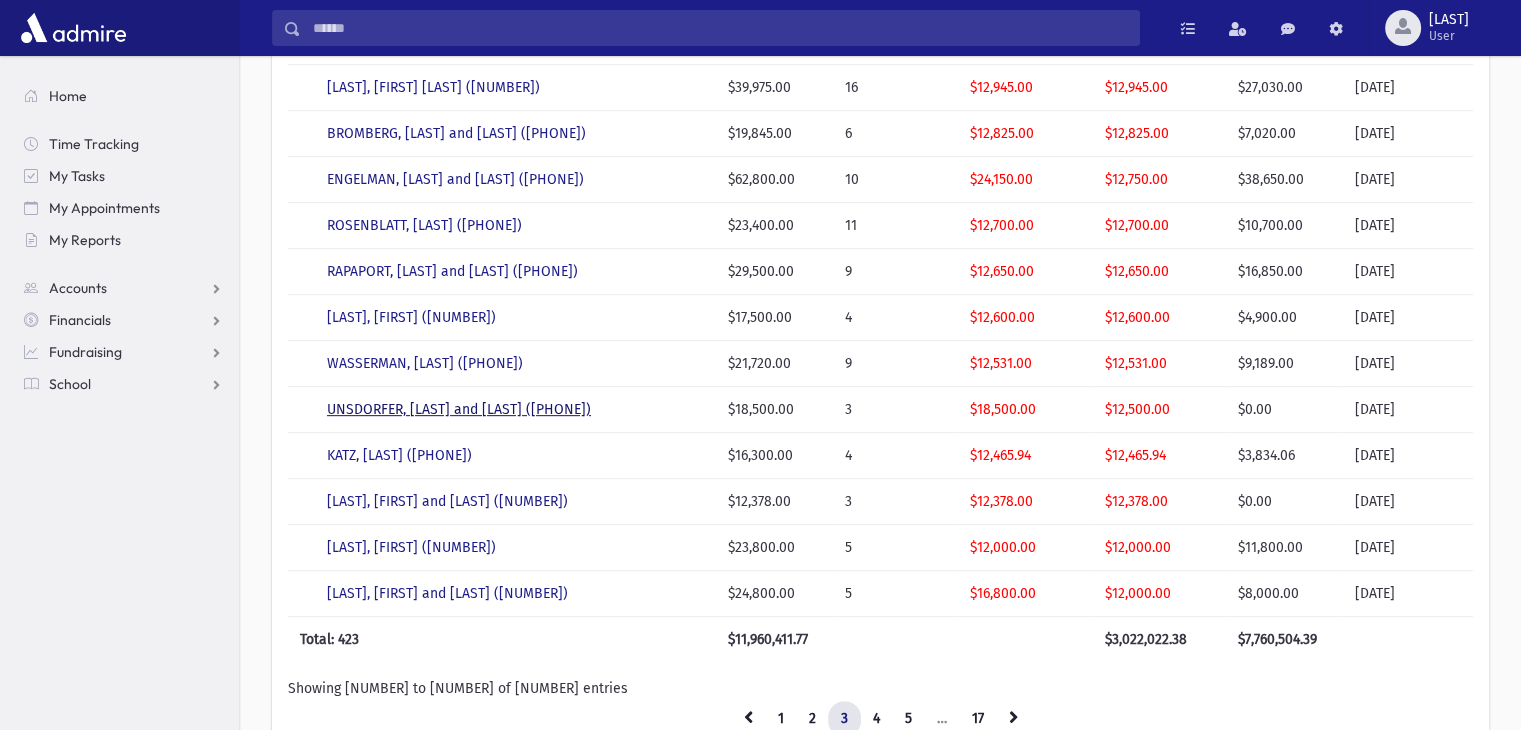 click on "UNSDORFER, Yitzchok and Shifra (4596)" at bounding box center [459, 409] 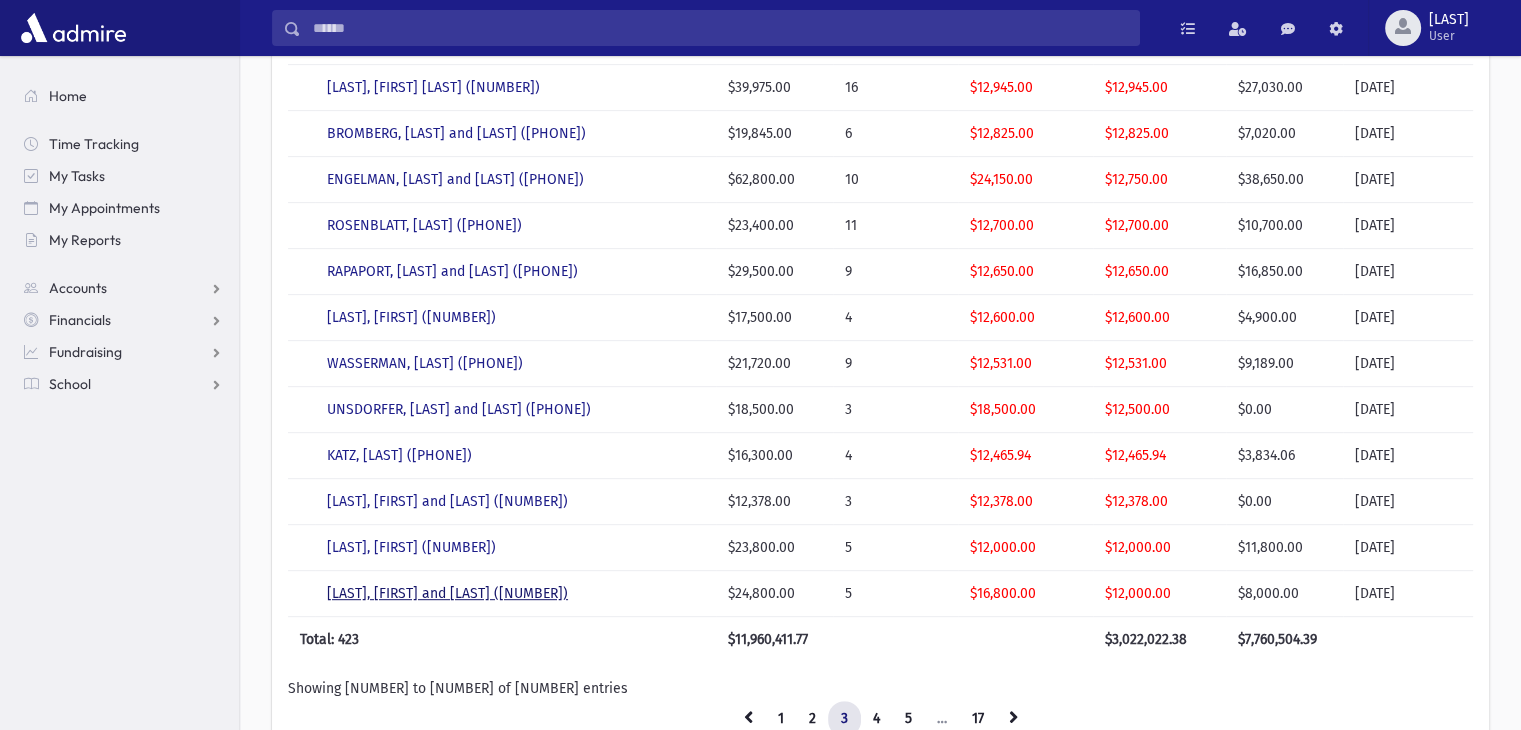 click on "NEUHAUS, Sruli and Baily (2426)" at bounding box center [447, 593] 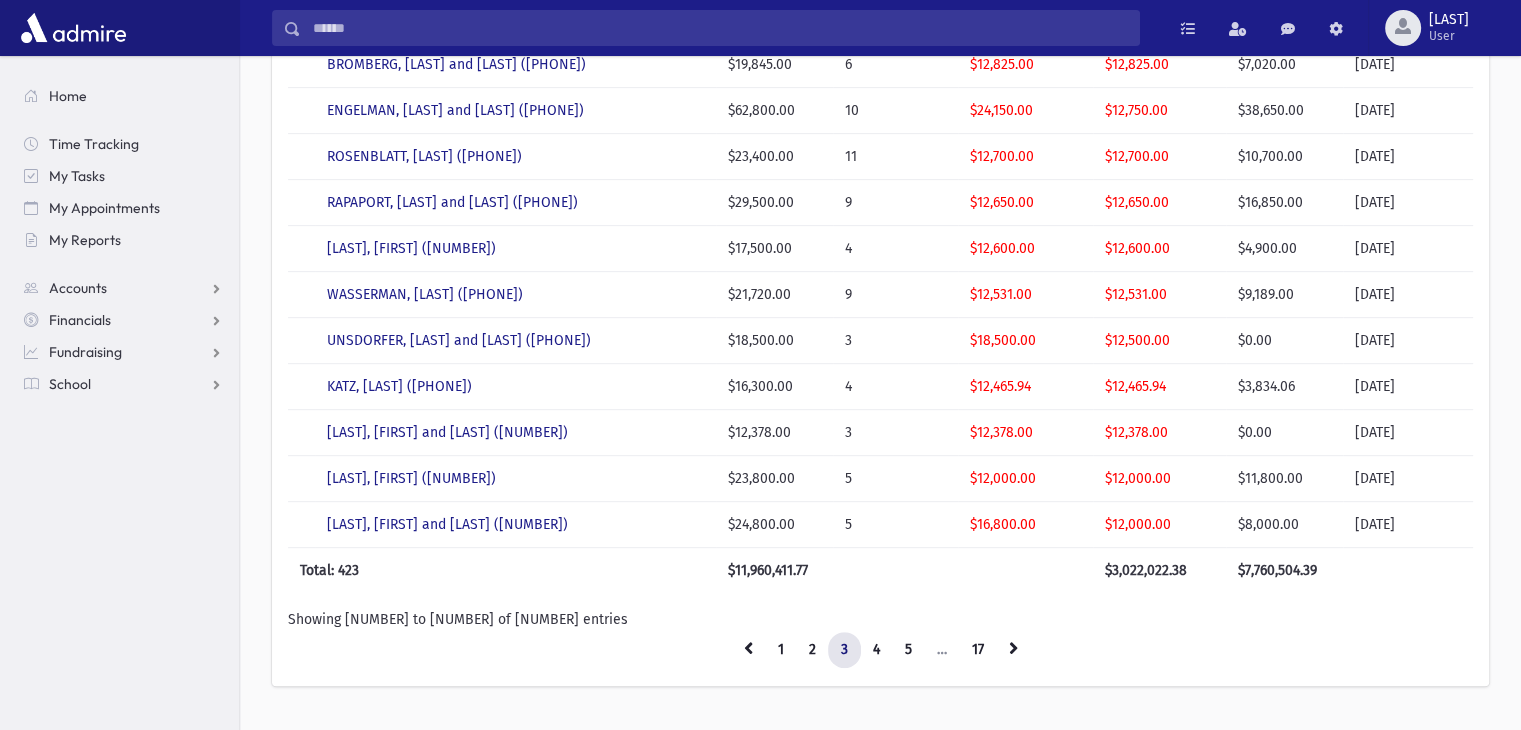 scroll, scrollTop: 912, scrollLeft: 0, axis: vertical 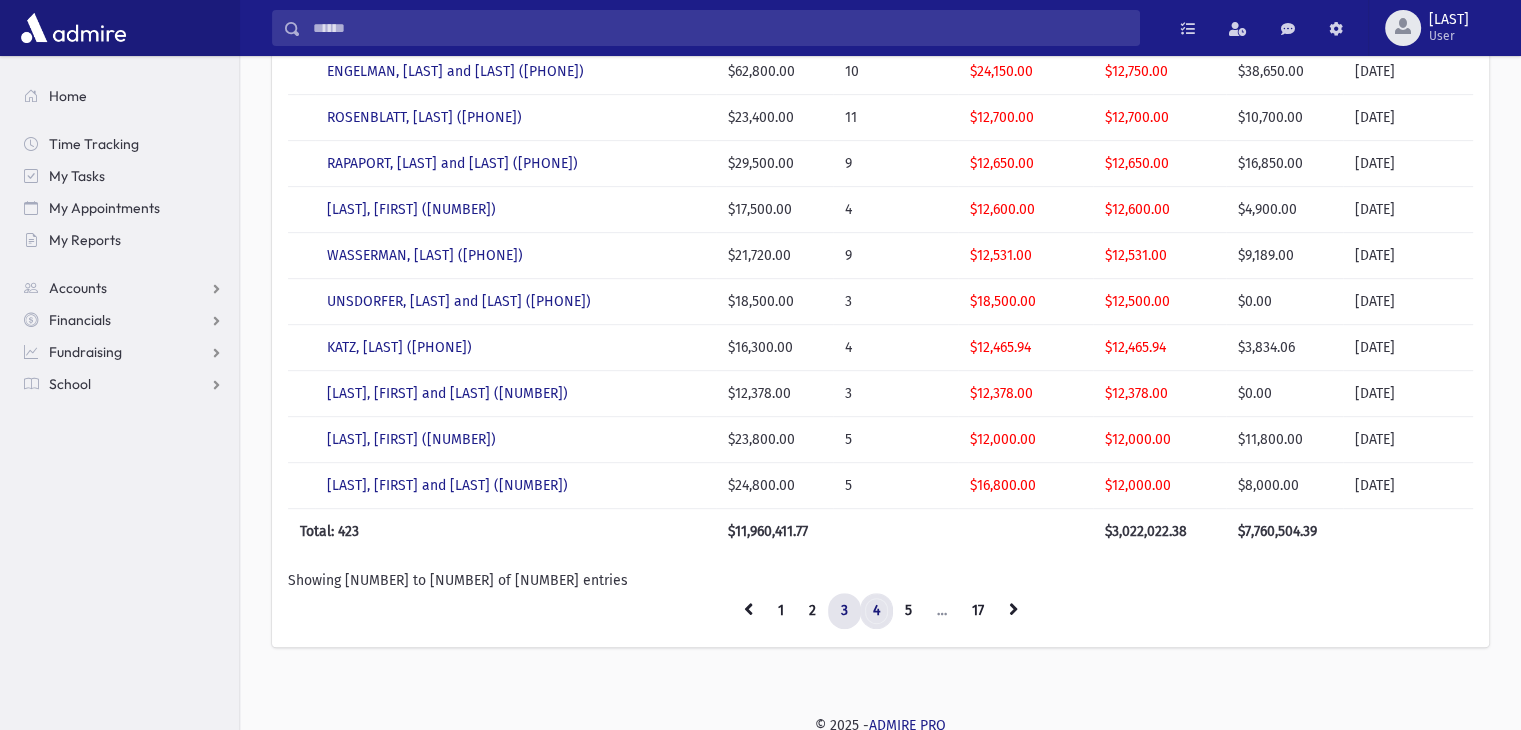 click on "4" at bounding box center (876, 611) 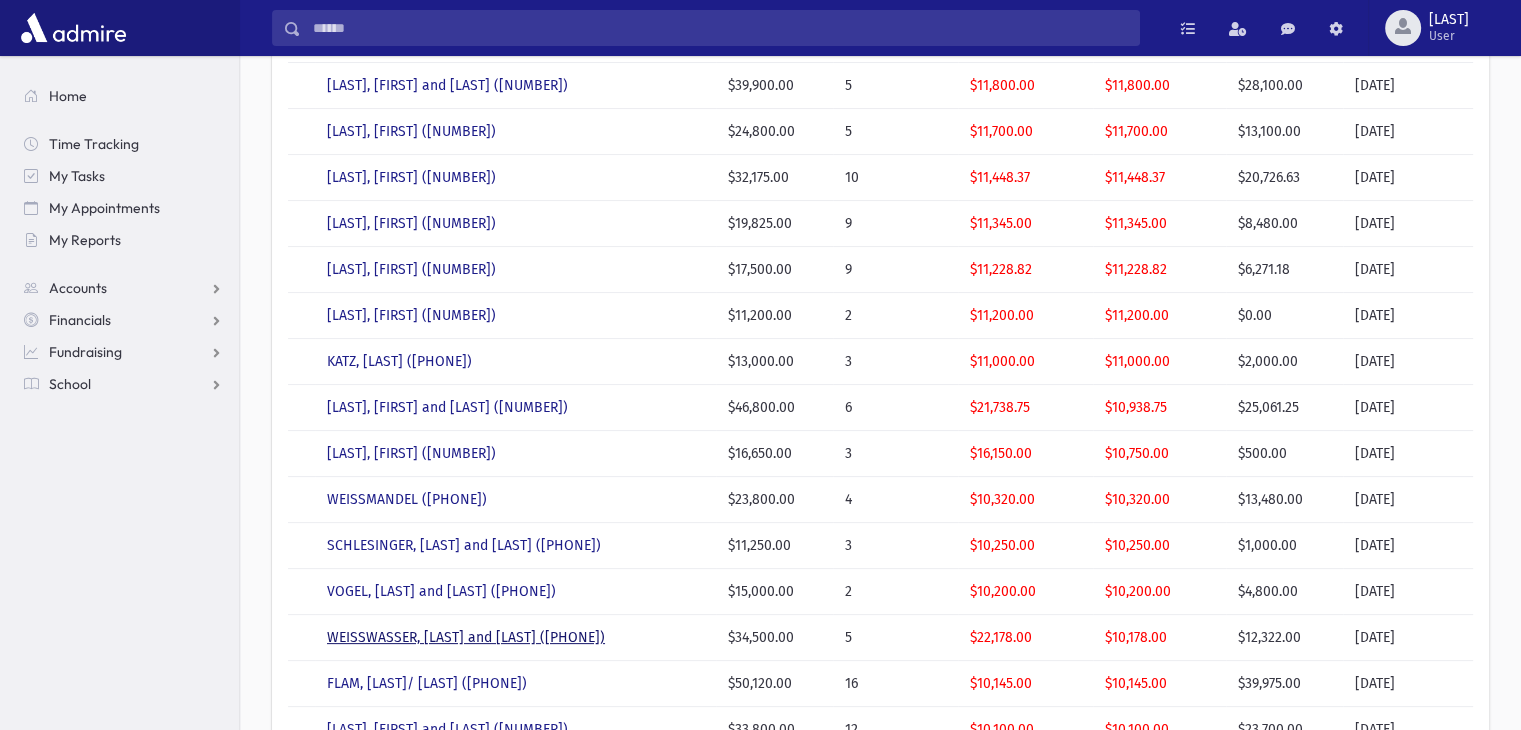 scroll, scrollTop: 400, scrollLeft: 0, axis: vertical 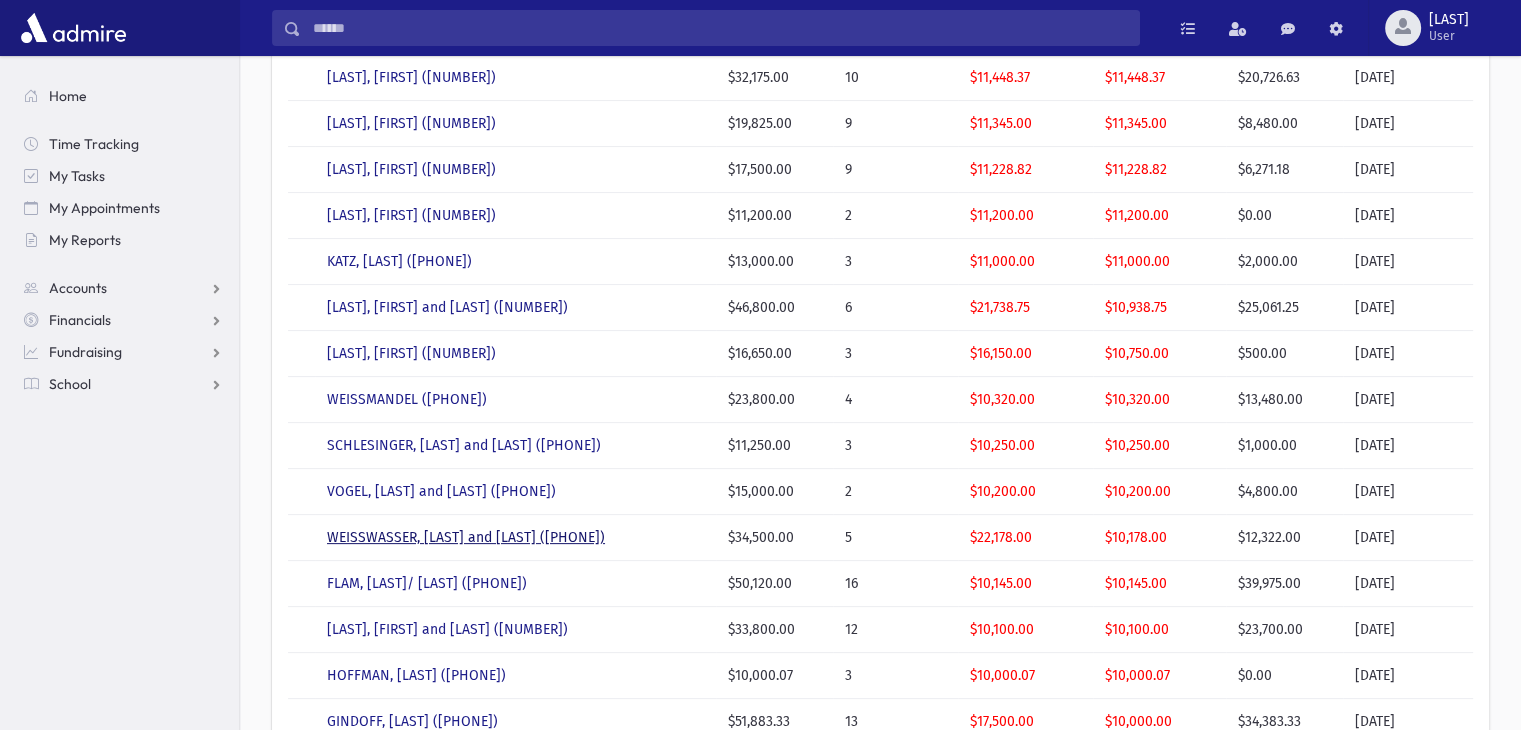 click on "WEISSWASSER, Simcha and Rivky (2444)" at bounding box center [466, 537] 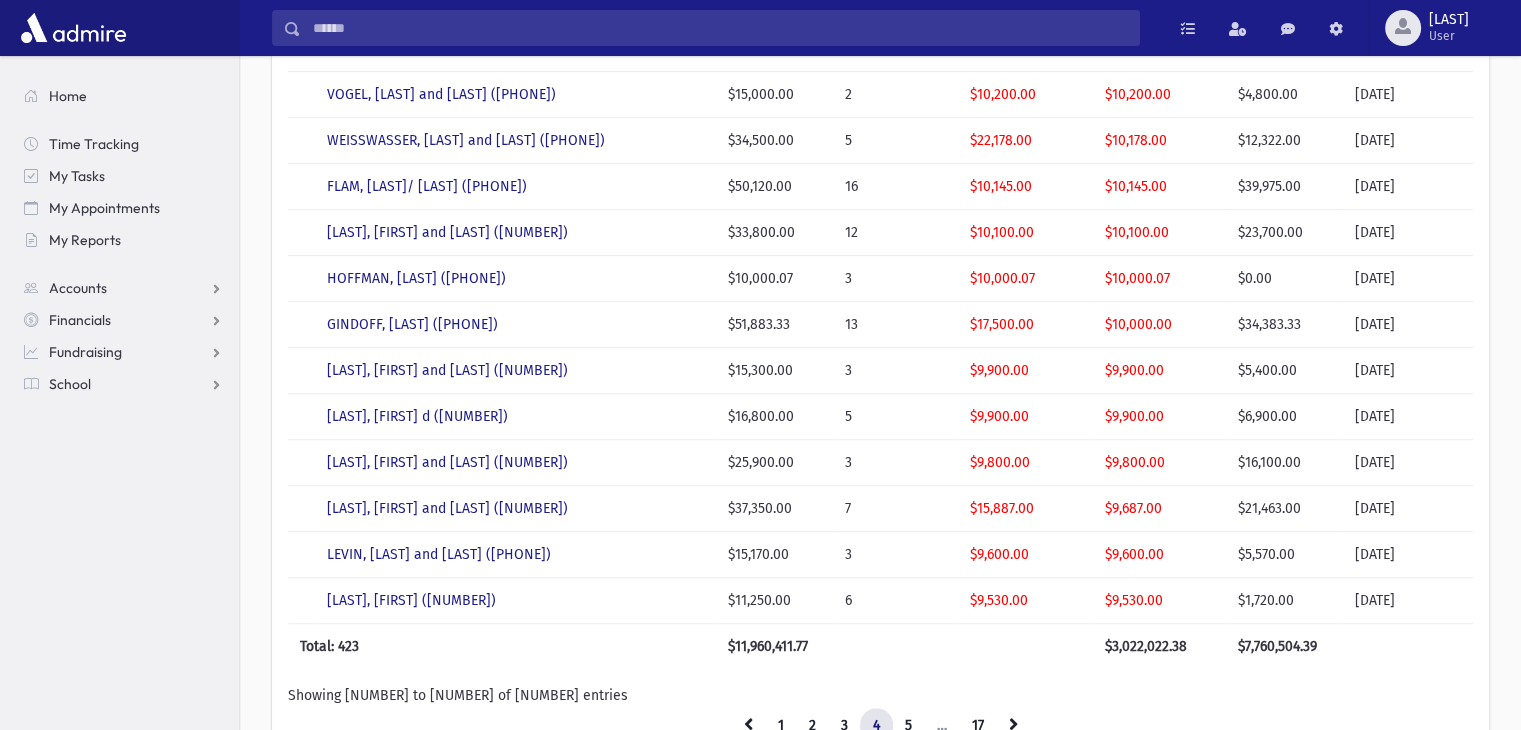 scroll, scrollTop: 800, scrollLeft: 0, axis: vertical 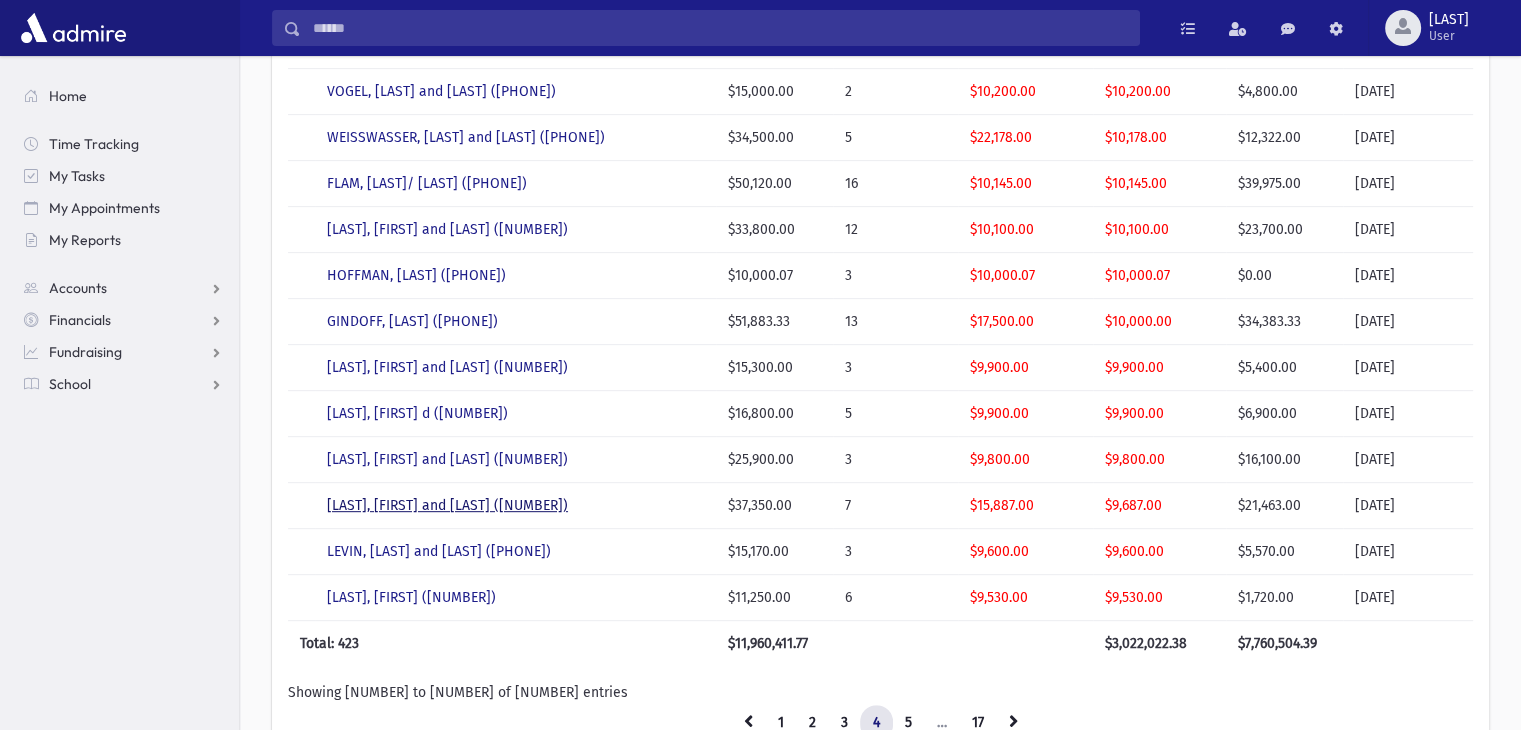 click on "FLINTENSTEIN, Yehoshua Heshil and Yocheved (1801)" at bounding box center [447, 505] 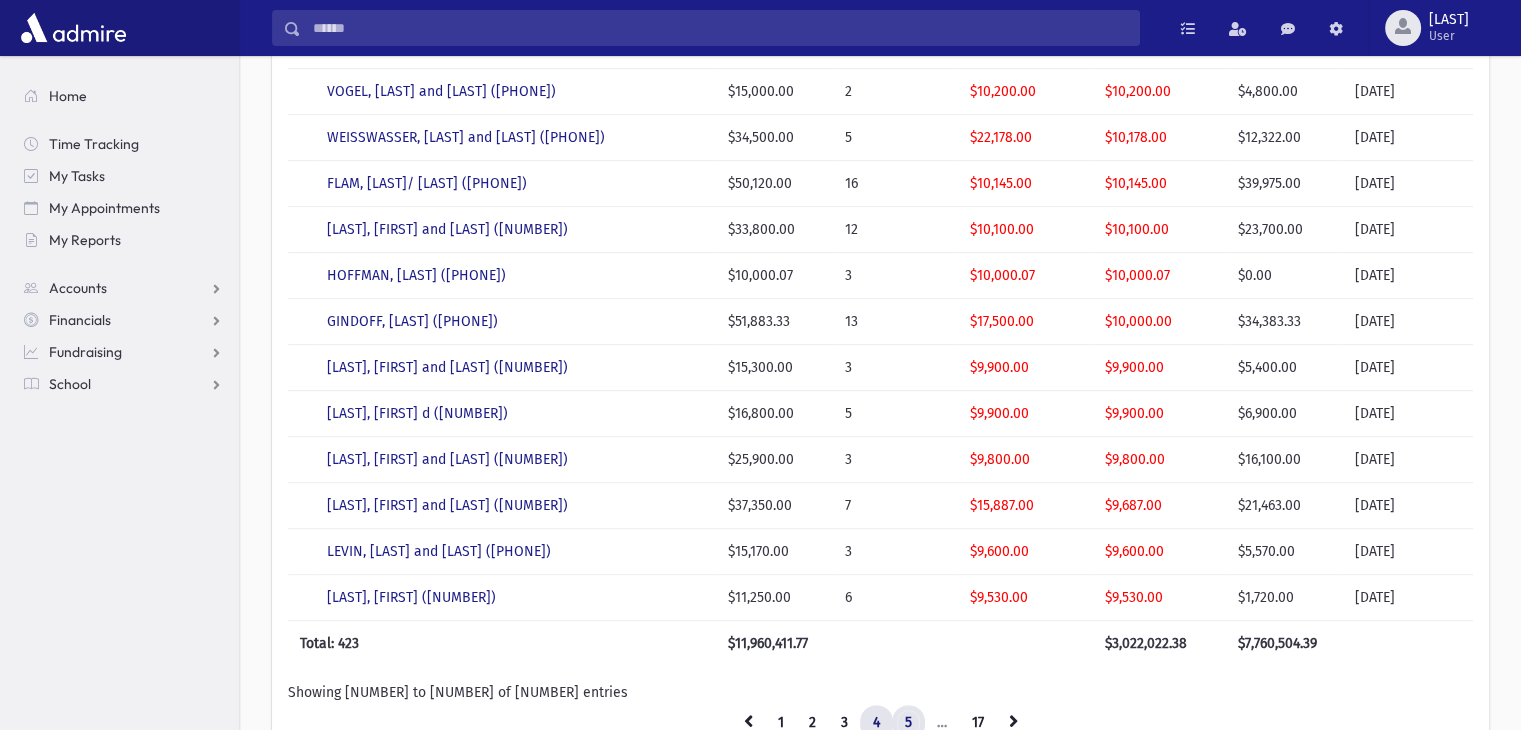 click on "5" at bounding box center [908, 723] 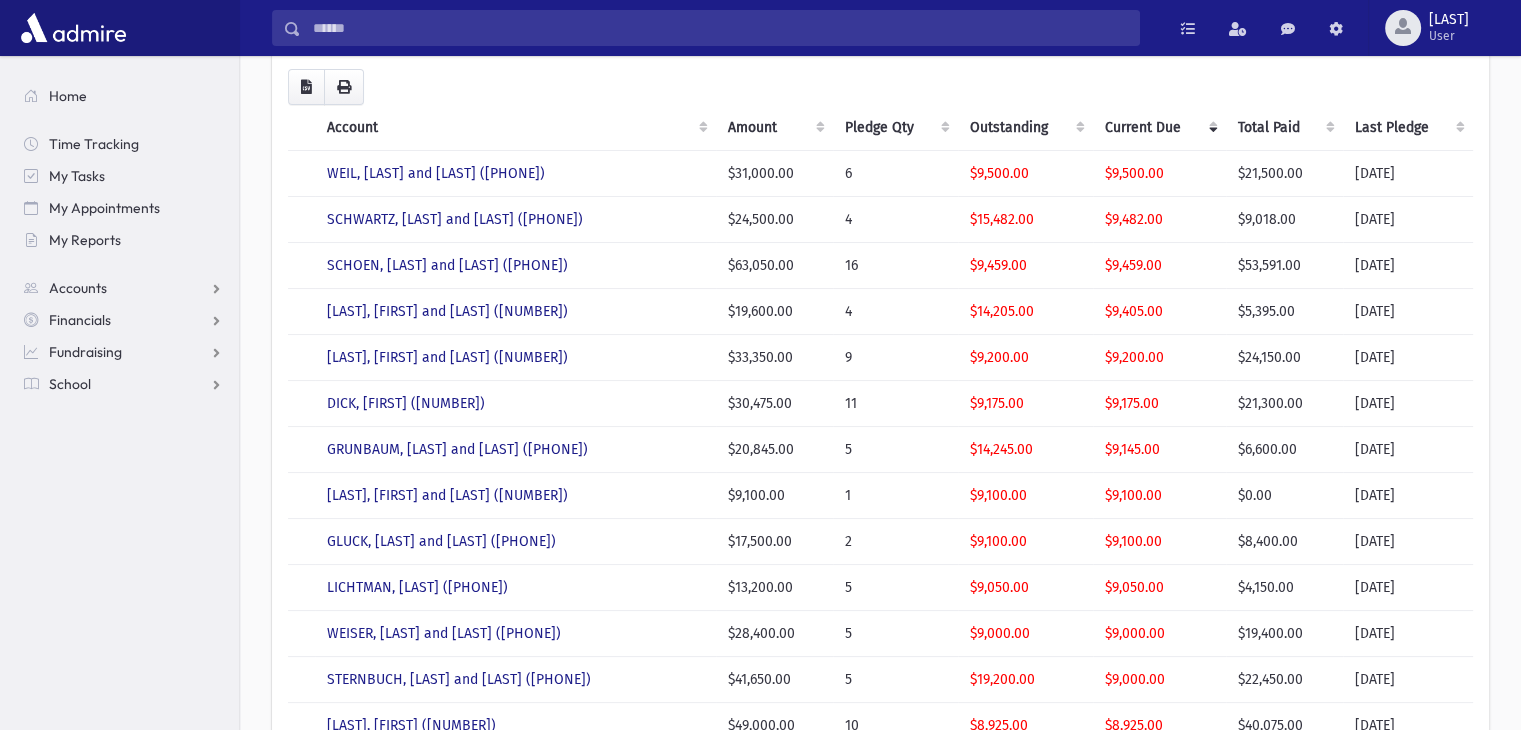 scroll, scrollTop: 0, scrollLeft: 0, axis: both 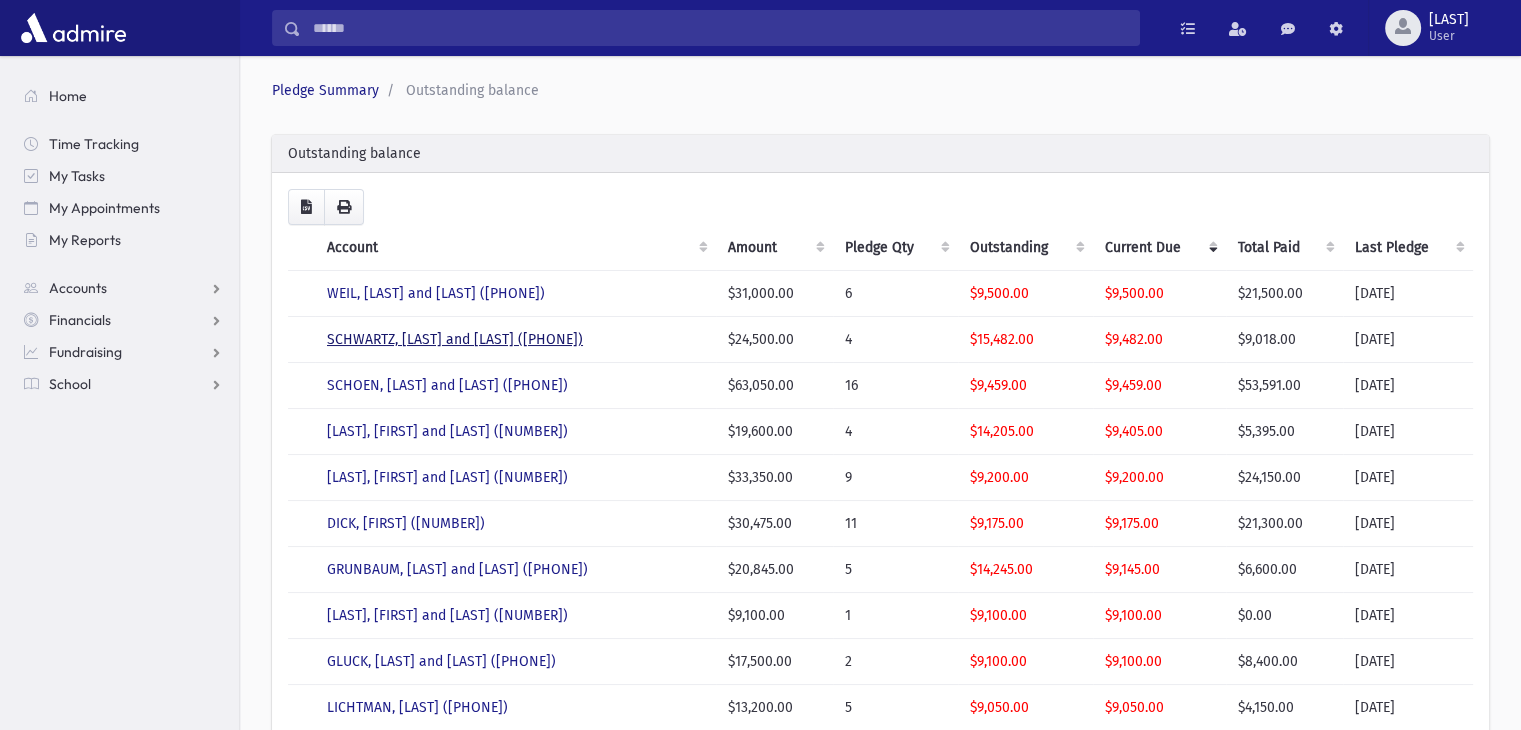 click on "SCHWARTZ, Zev and Bryna Chaya (4540)" at bounding box center [455, 339] 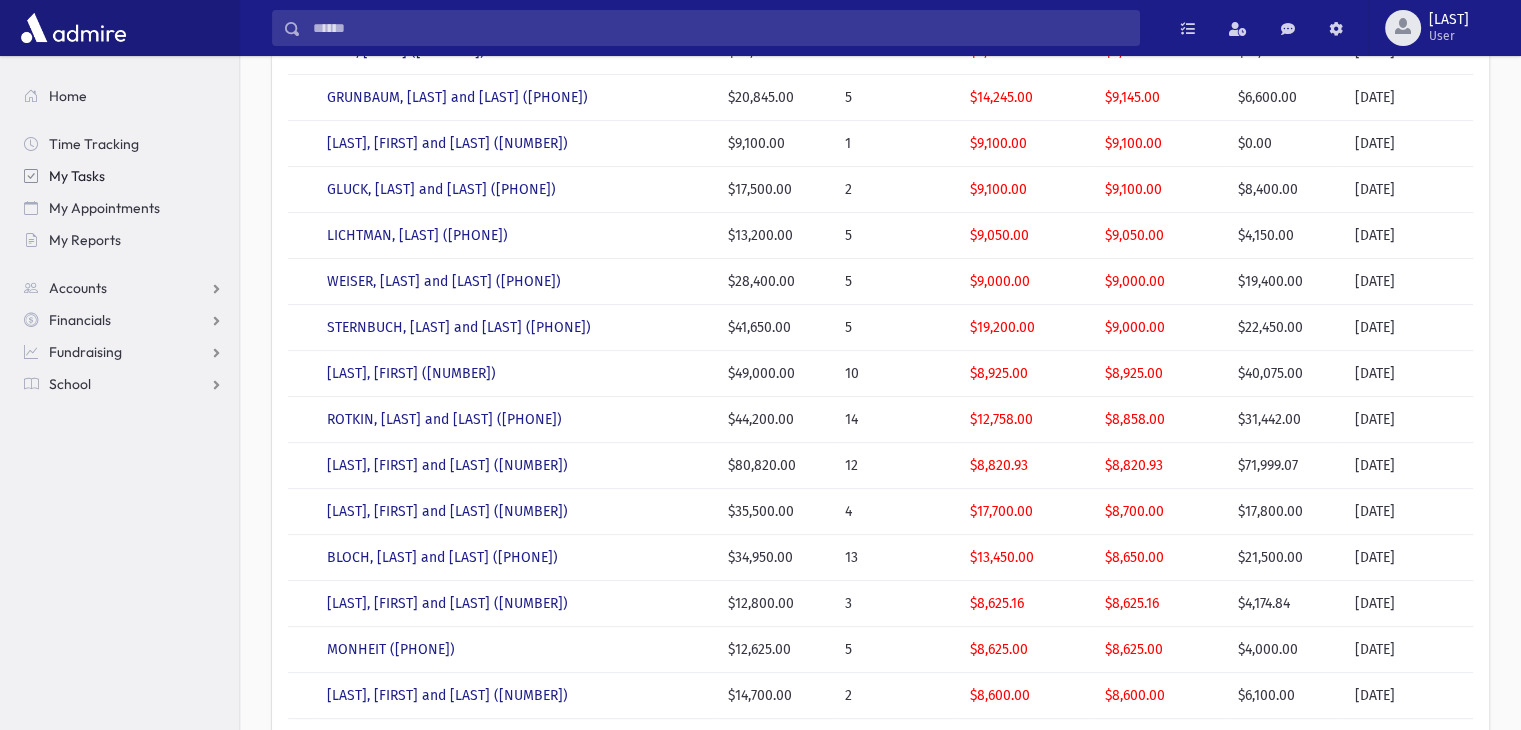scroll, scrollTop: 412, scrollLeft: 0, axis: vertical 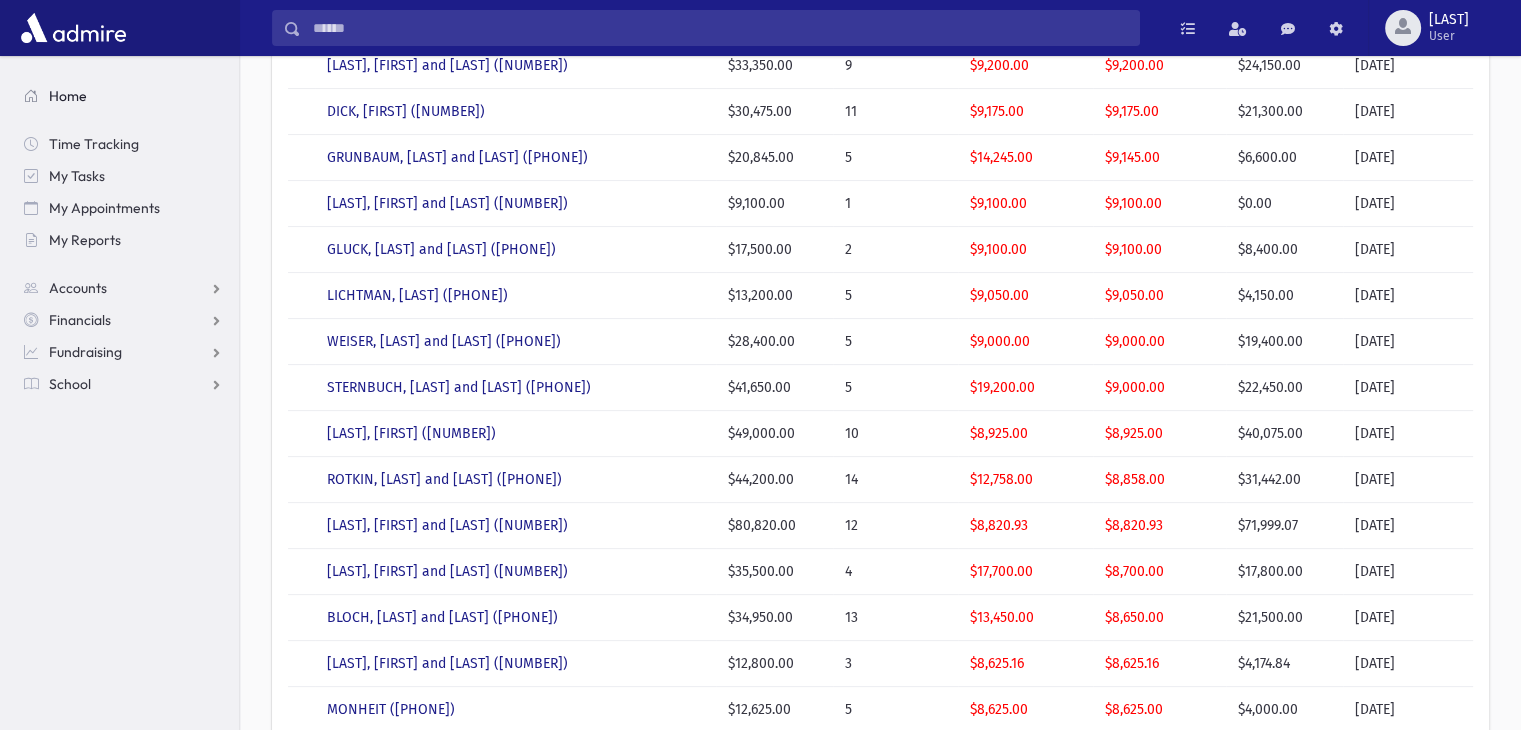 click on "Home" at bounding box center (68, 96) 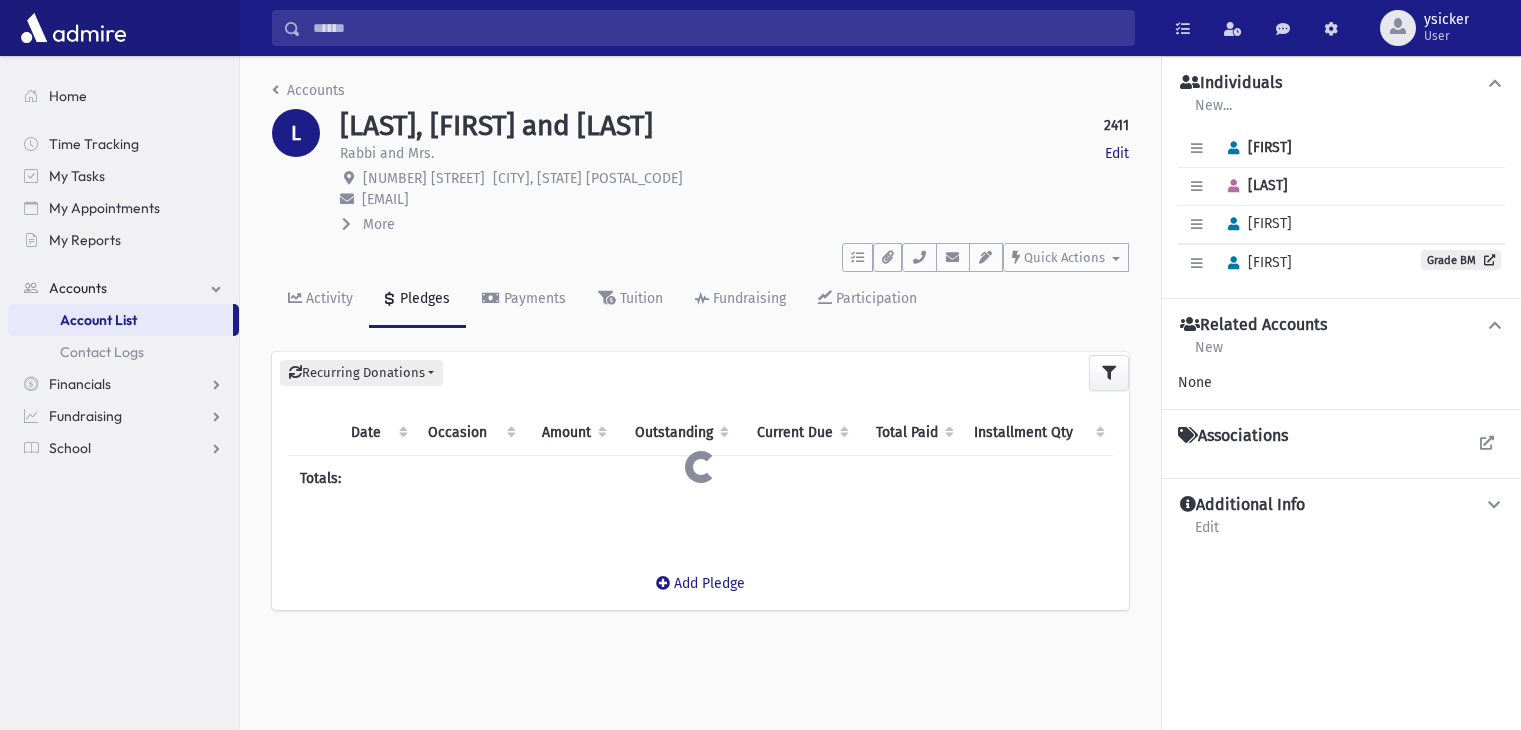 scroll, scrollTop: 0, scrollLeft: 0, axis: both 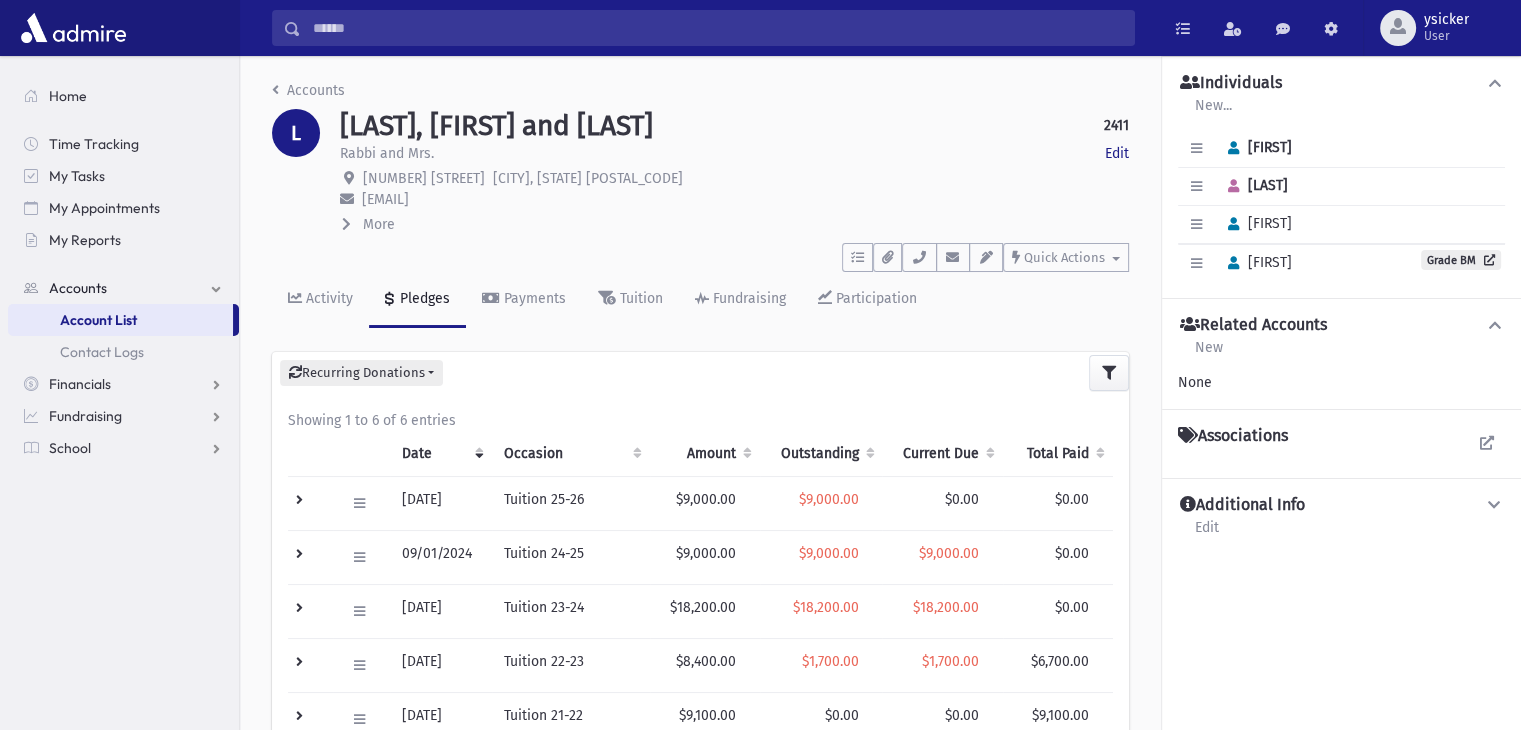 click at bounding box center (348, 224) 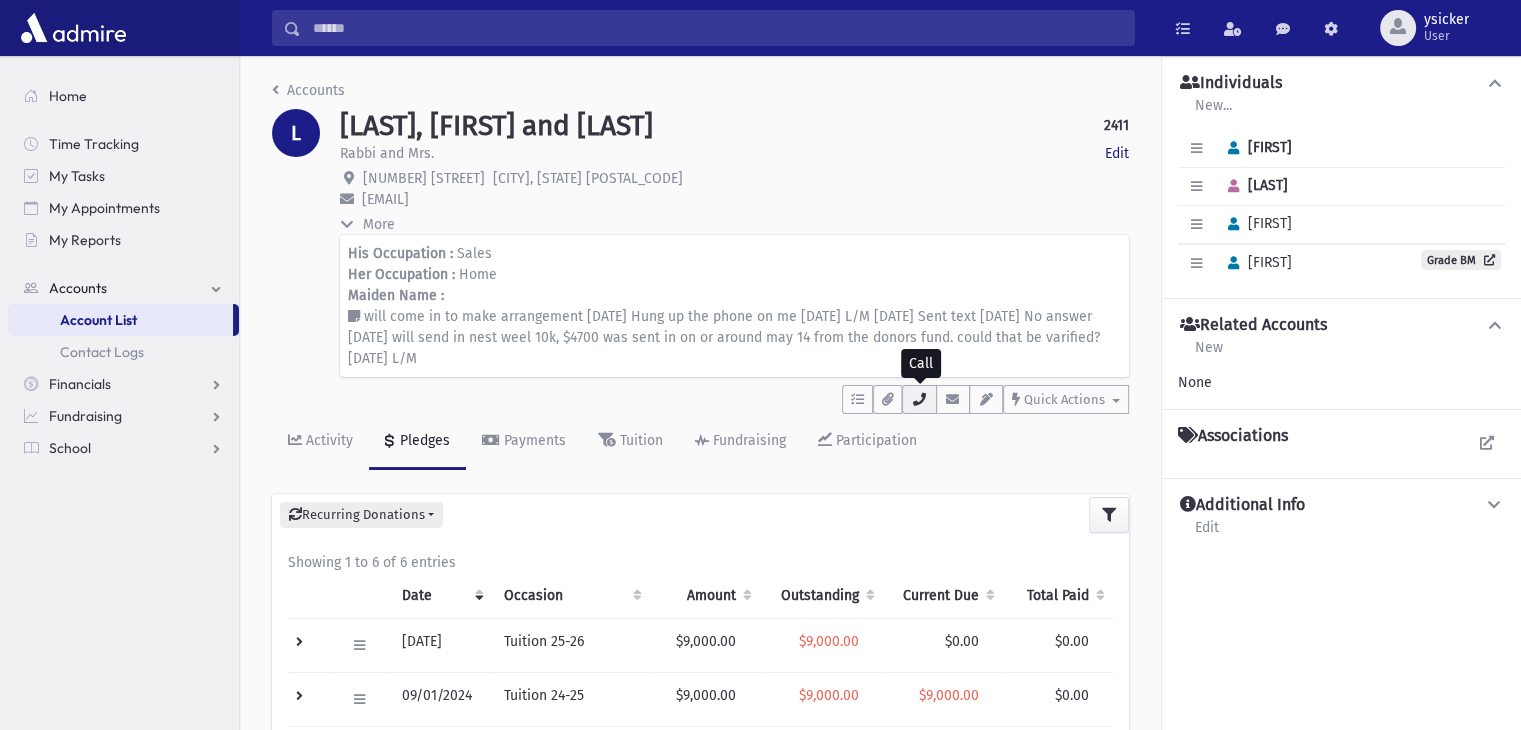 click at bounding box center [919, 399] 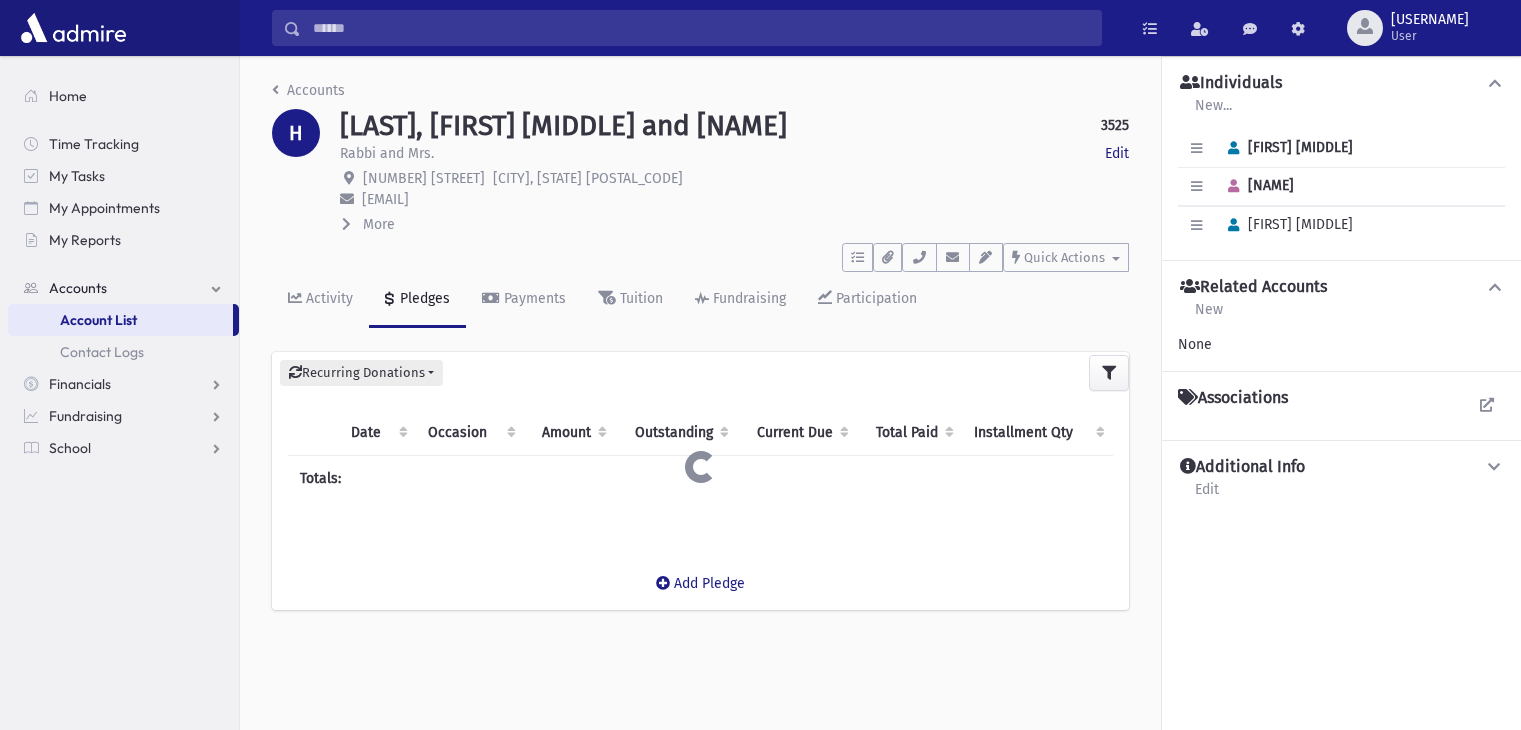 scroll, scrollTop: 0, scrollLeft: 0, axis: both 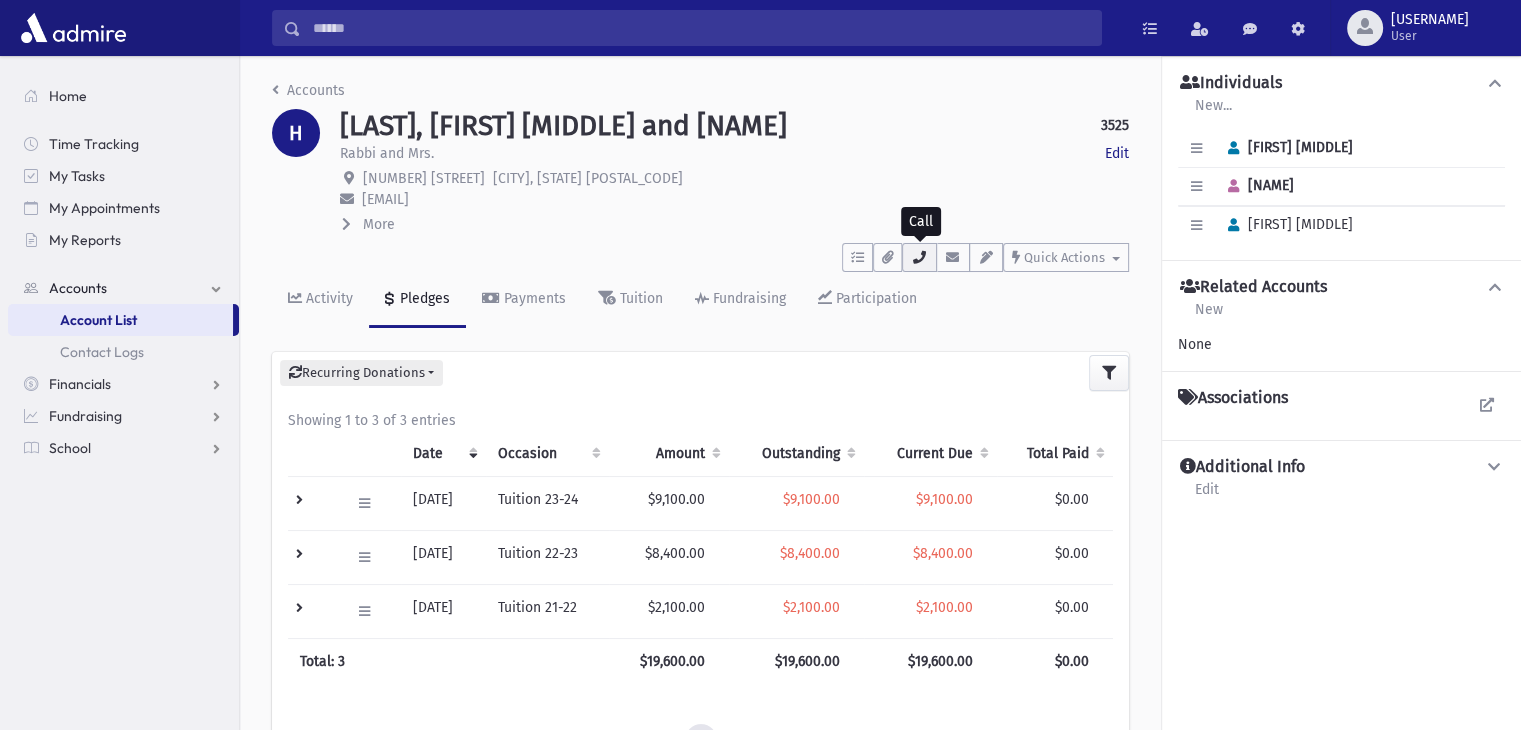 click at bounding box center [919, 257] 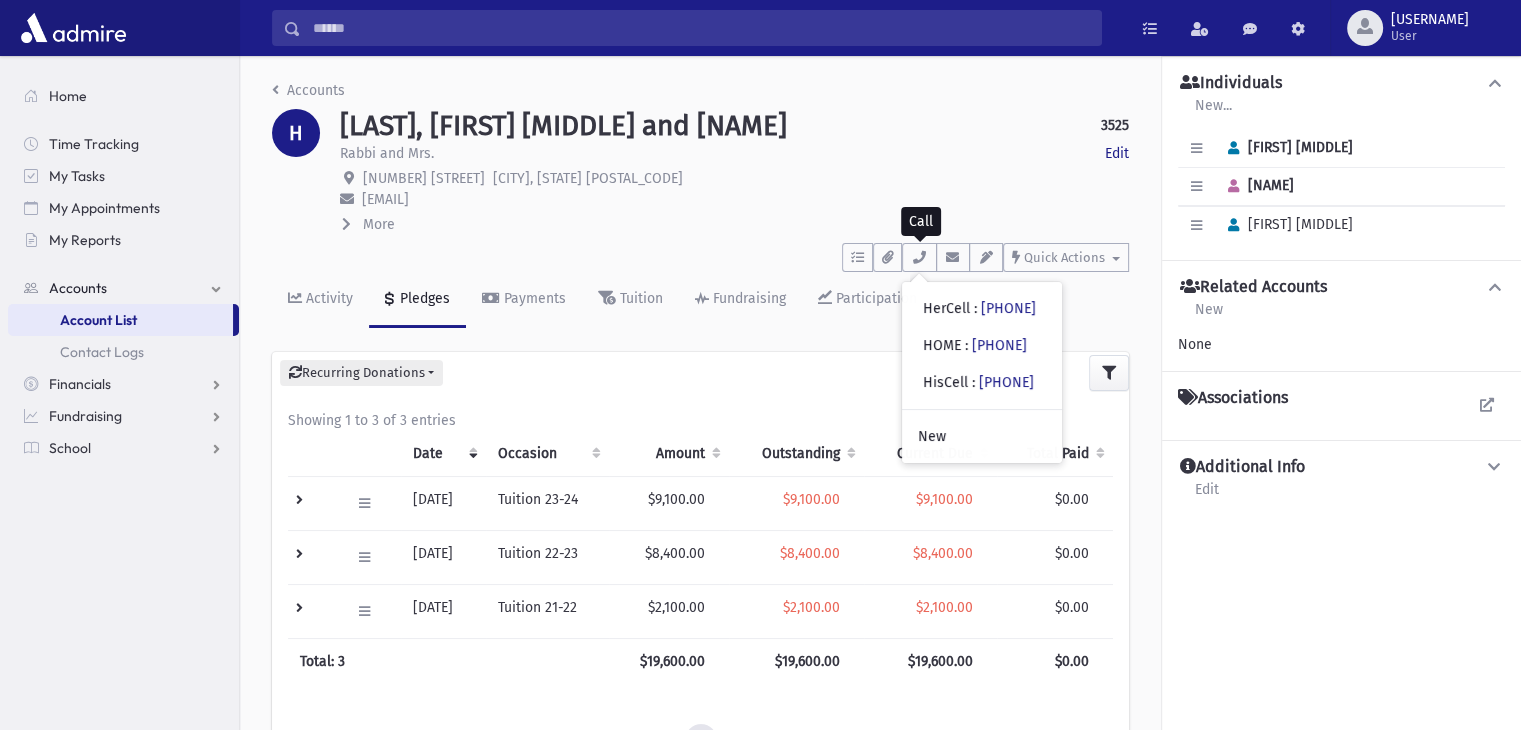 click at bounding box center [346, 224] 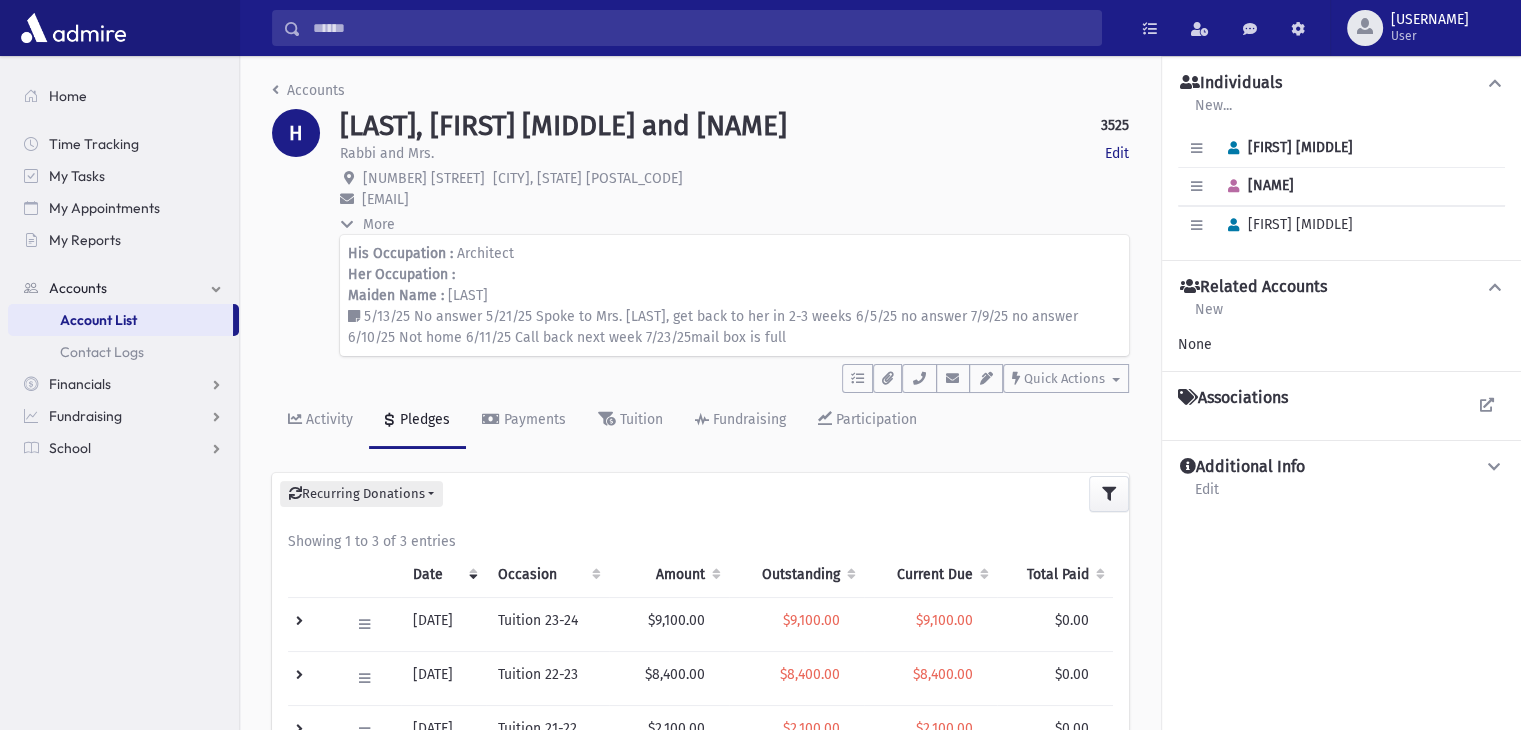click at bounding box center [347, 224] 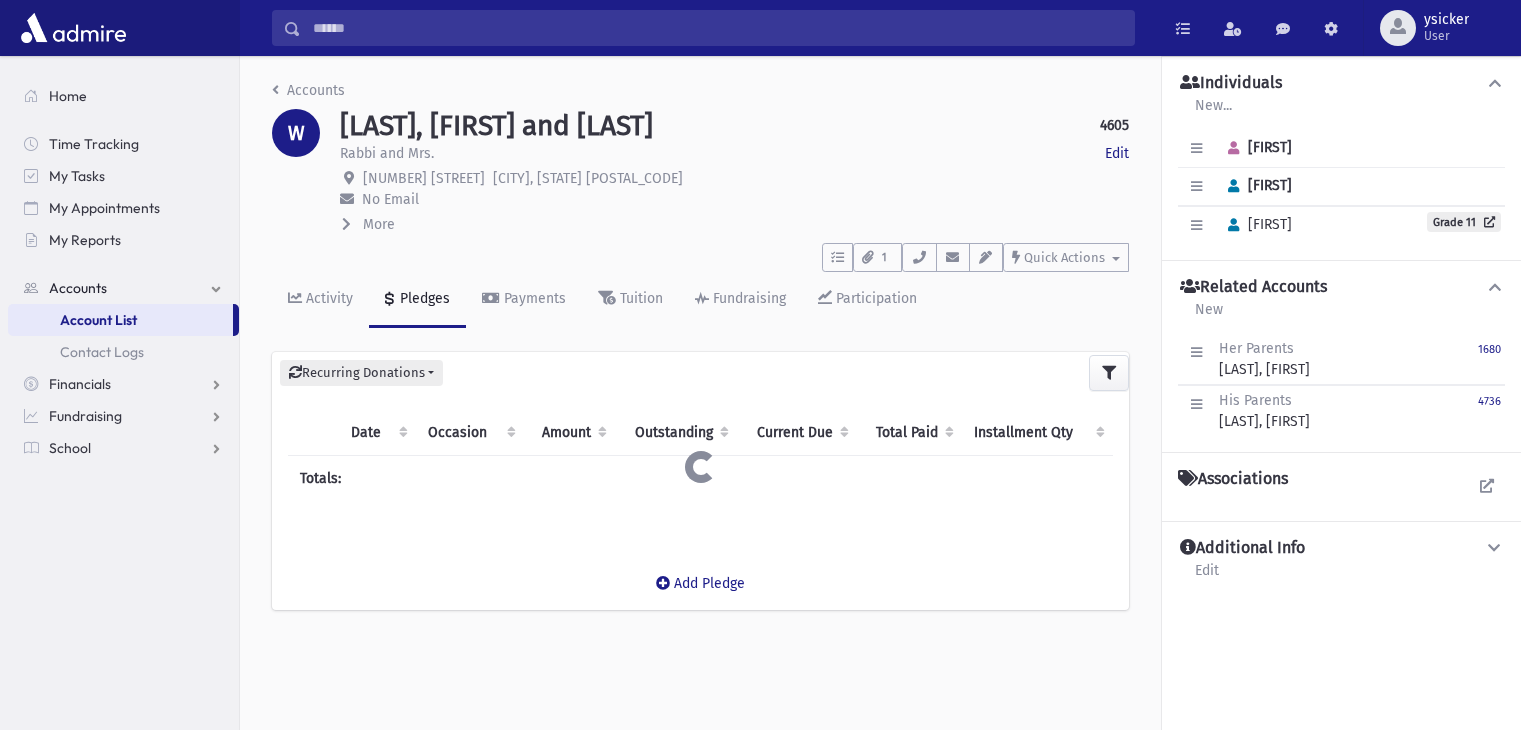 scroll, scrollTop: 0, scrollLeft: 0, axis: both 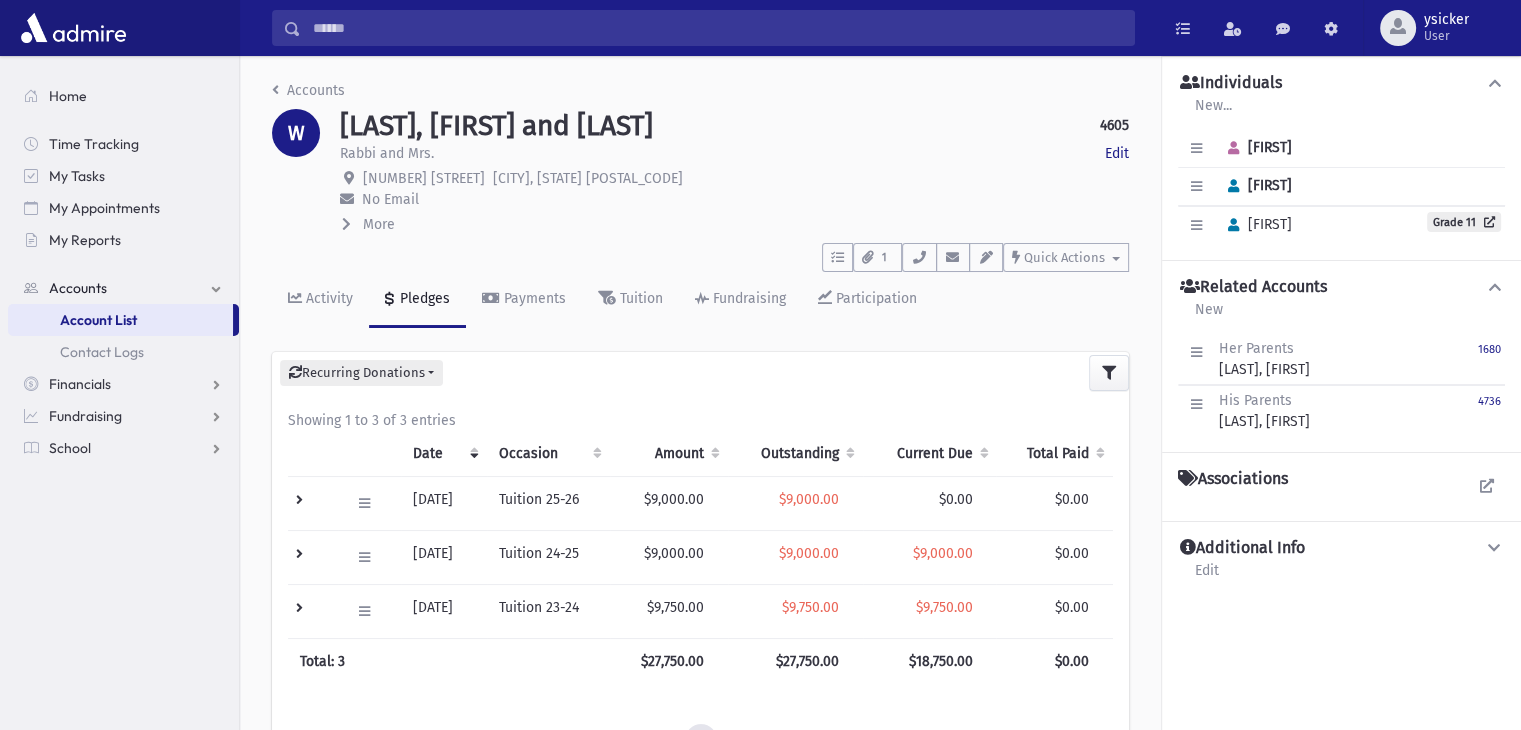 click at bounding box center [346, 224] 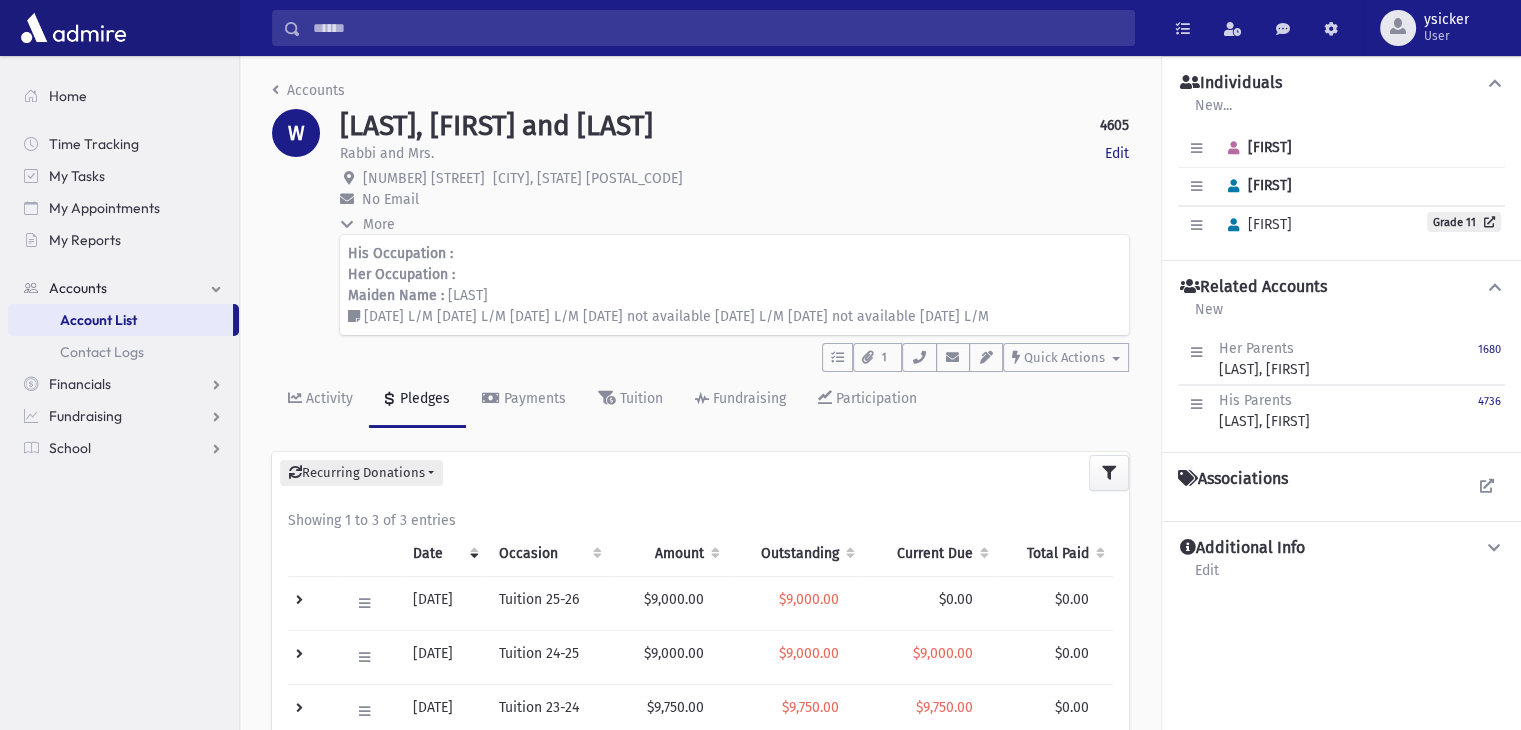 click at bounding box center (348, 224) 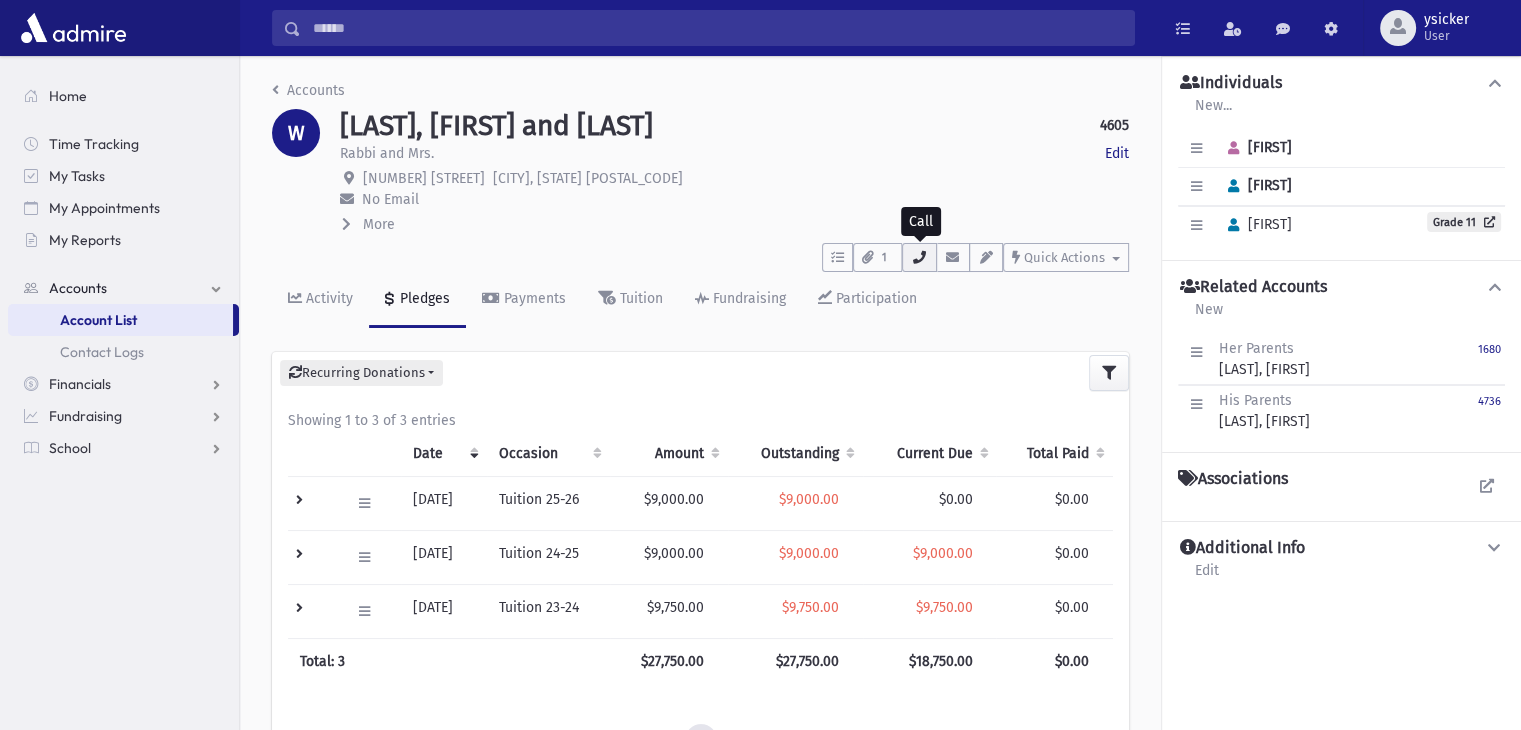click at bounding box center (919, 257) 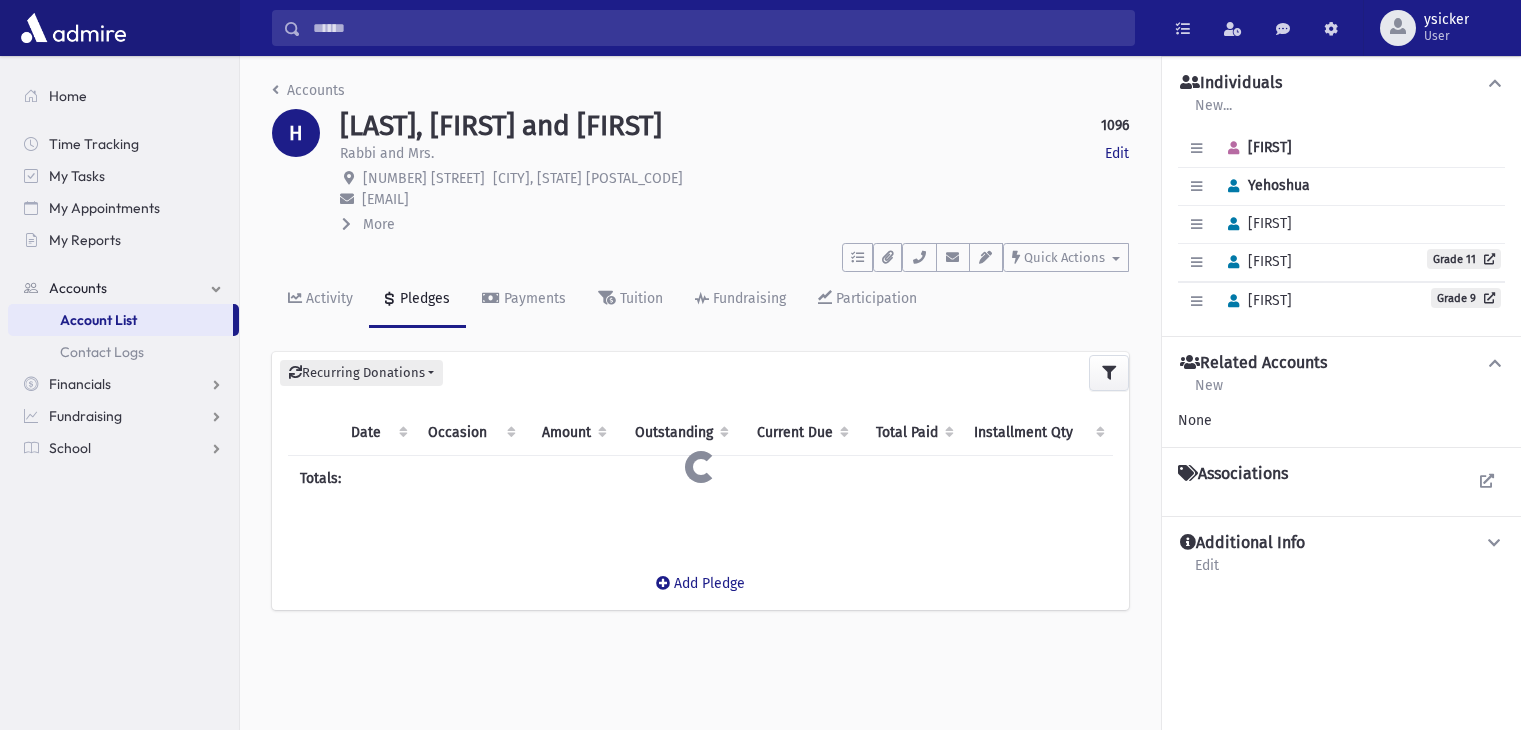 scroll, scrollTop: 0, scrollLeft: 0, axis: both 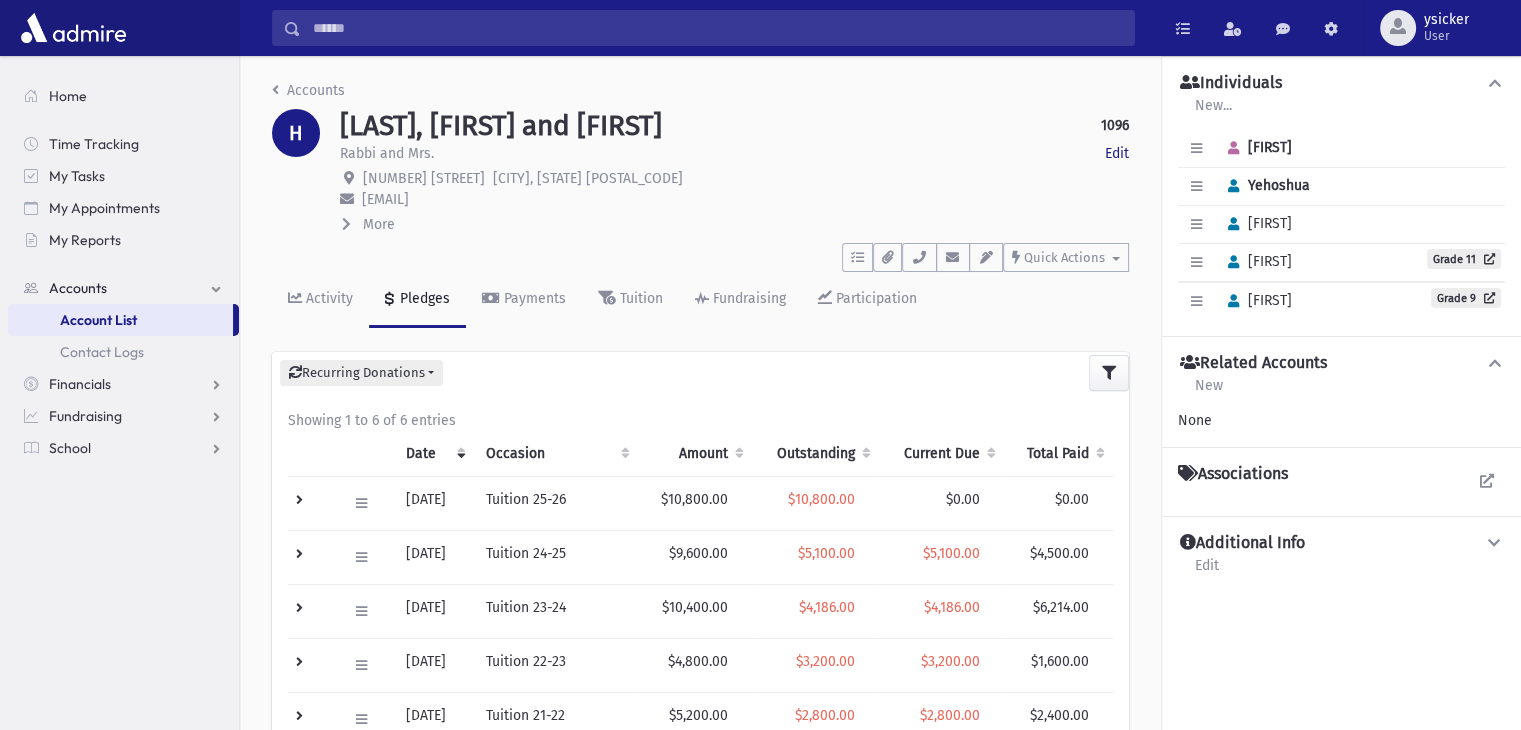 click at bounding box center (346, 224) 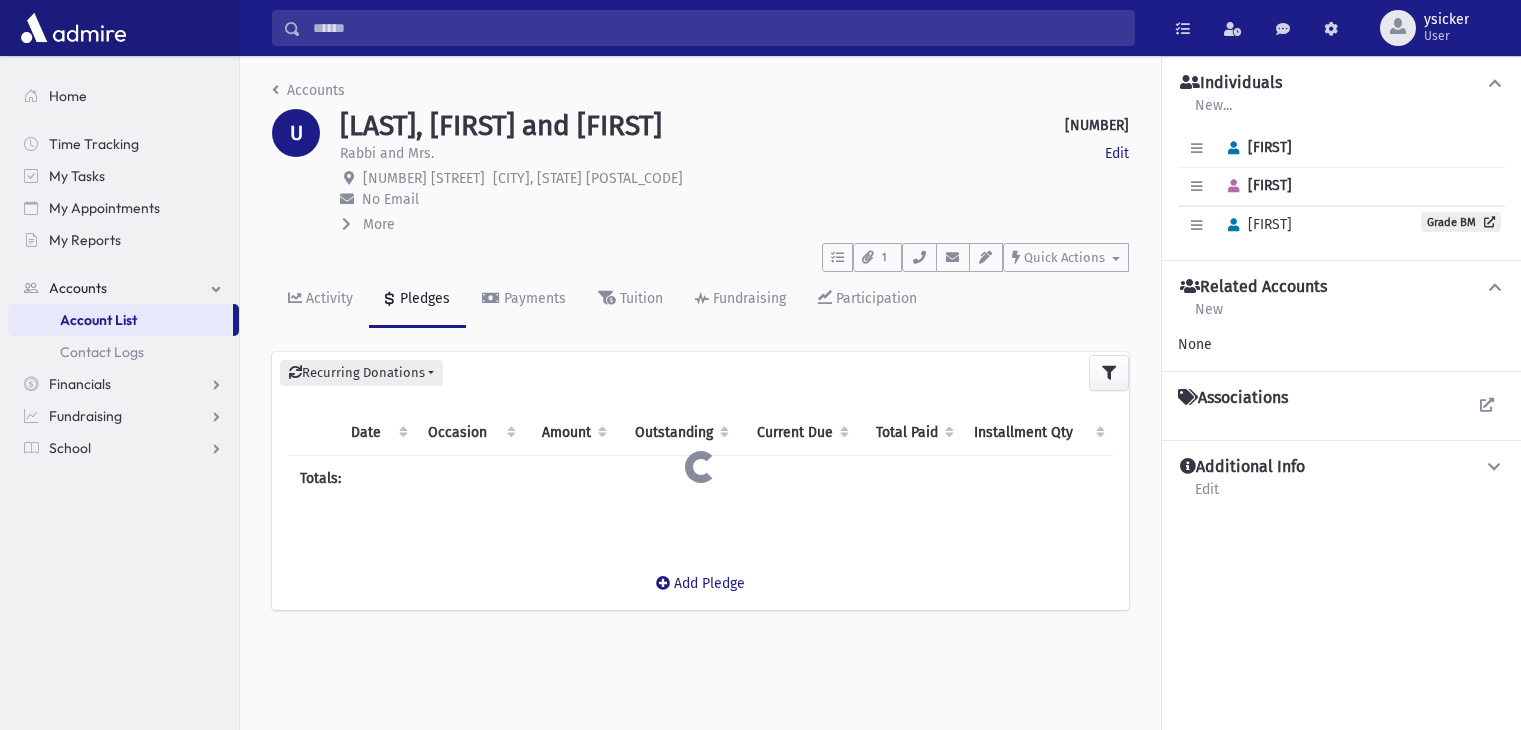 scroll, scrollTop: 0, scrollLeft: 0, axis: both 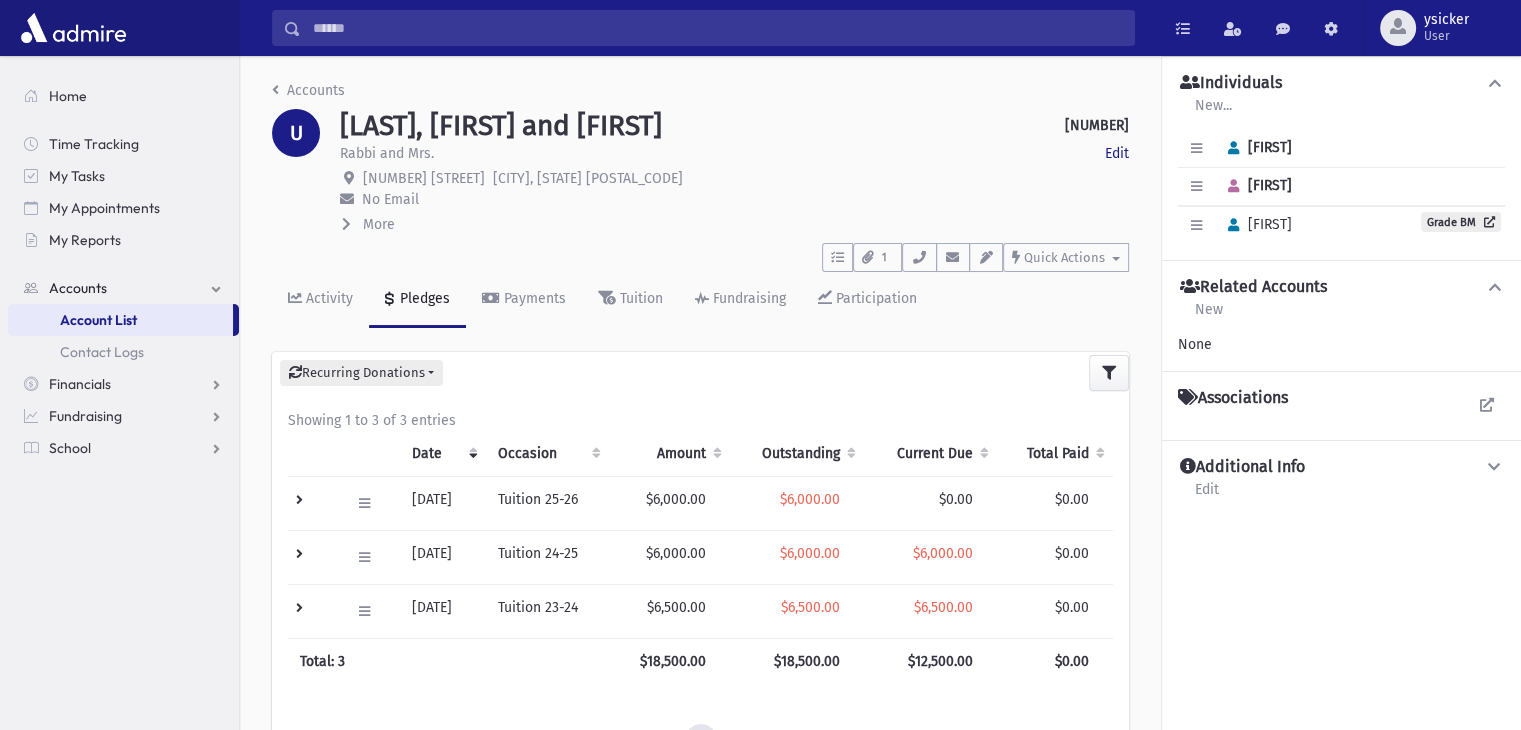 click at bounding box center [346, 224] 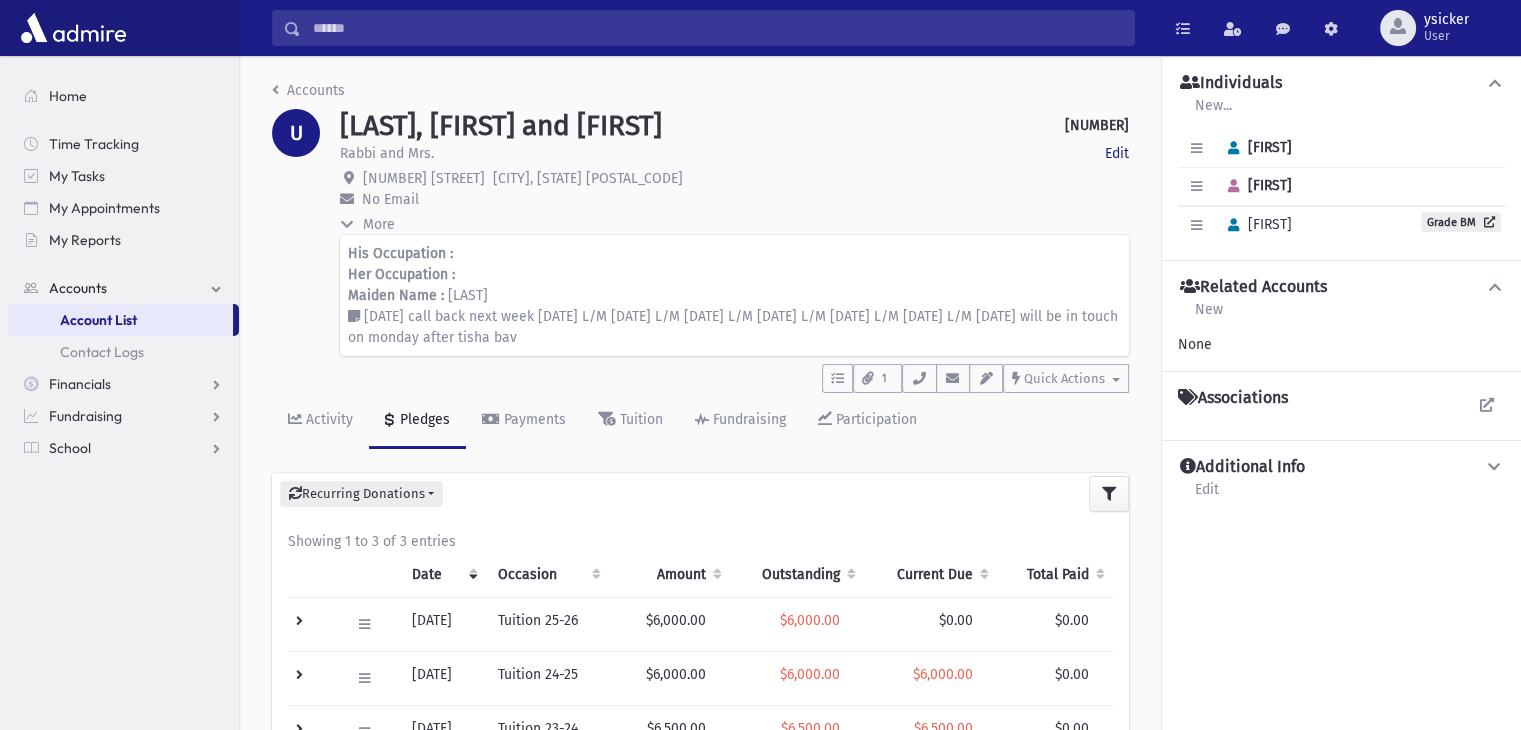 click at bounding box center (348, 224) 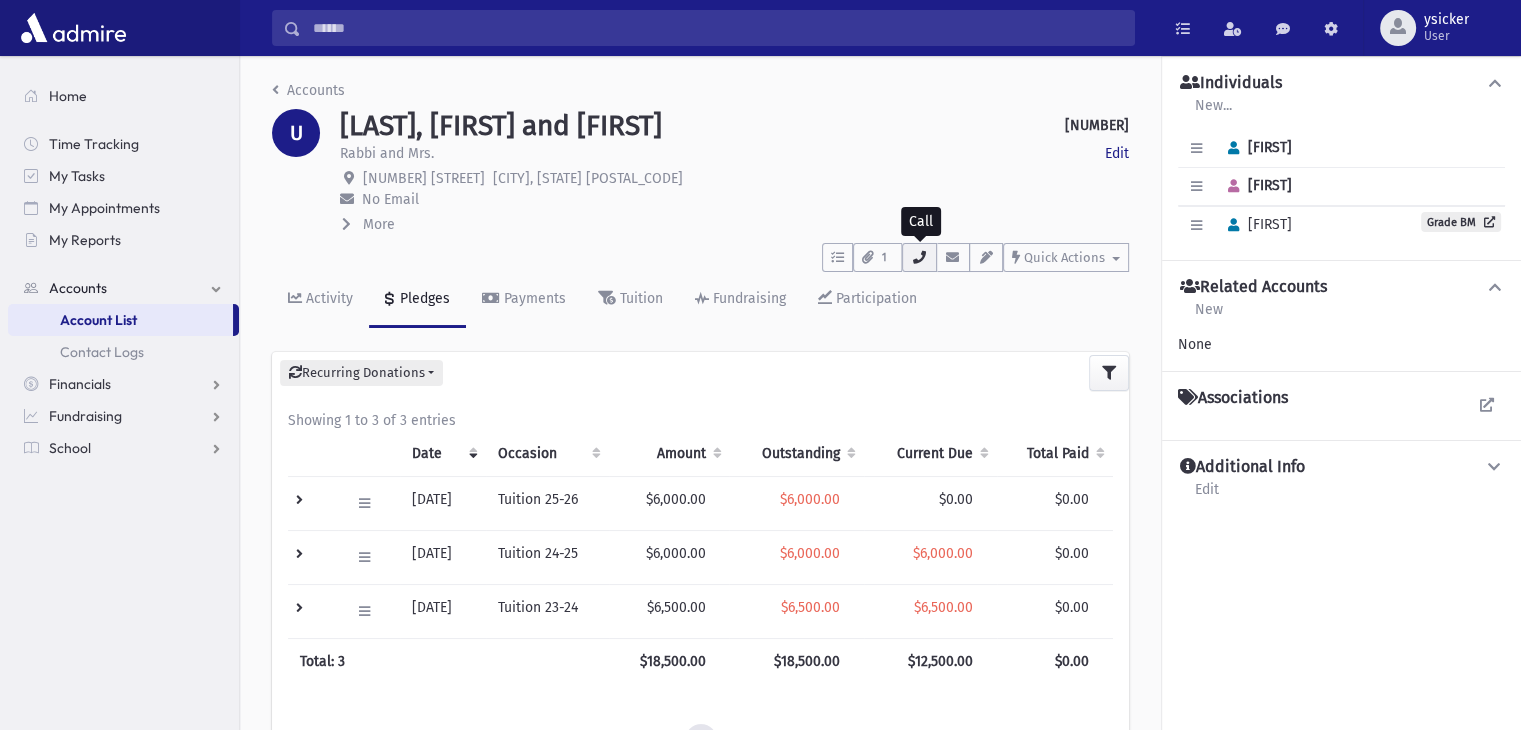 click at bounding box center (919, 257) 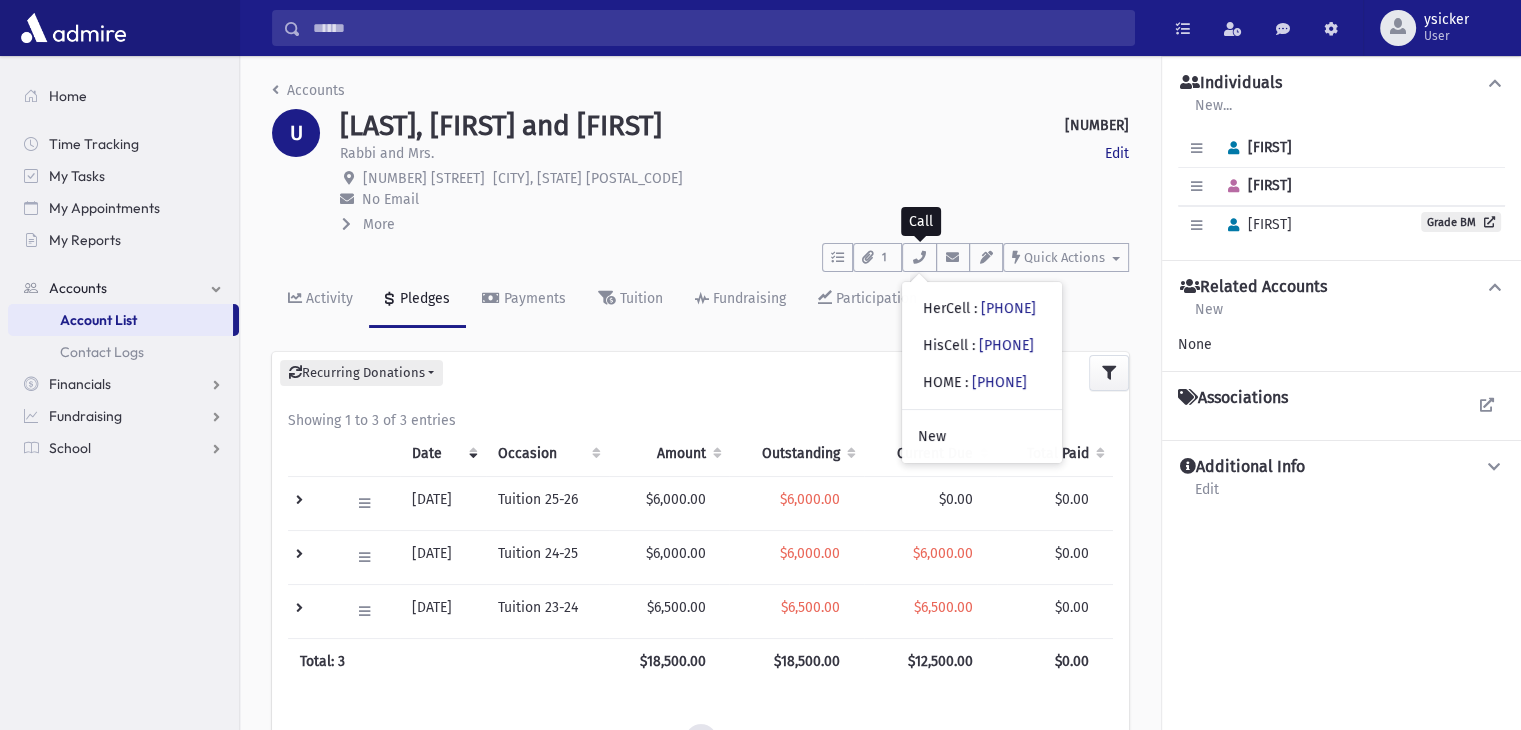 click at bounding box center [346, 224] 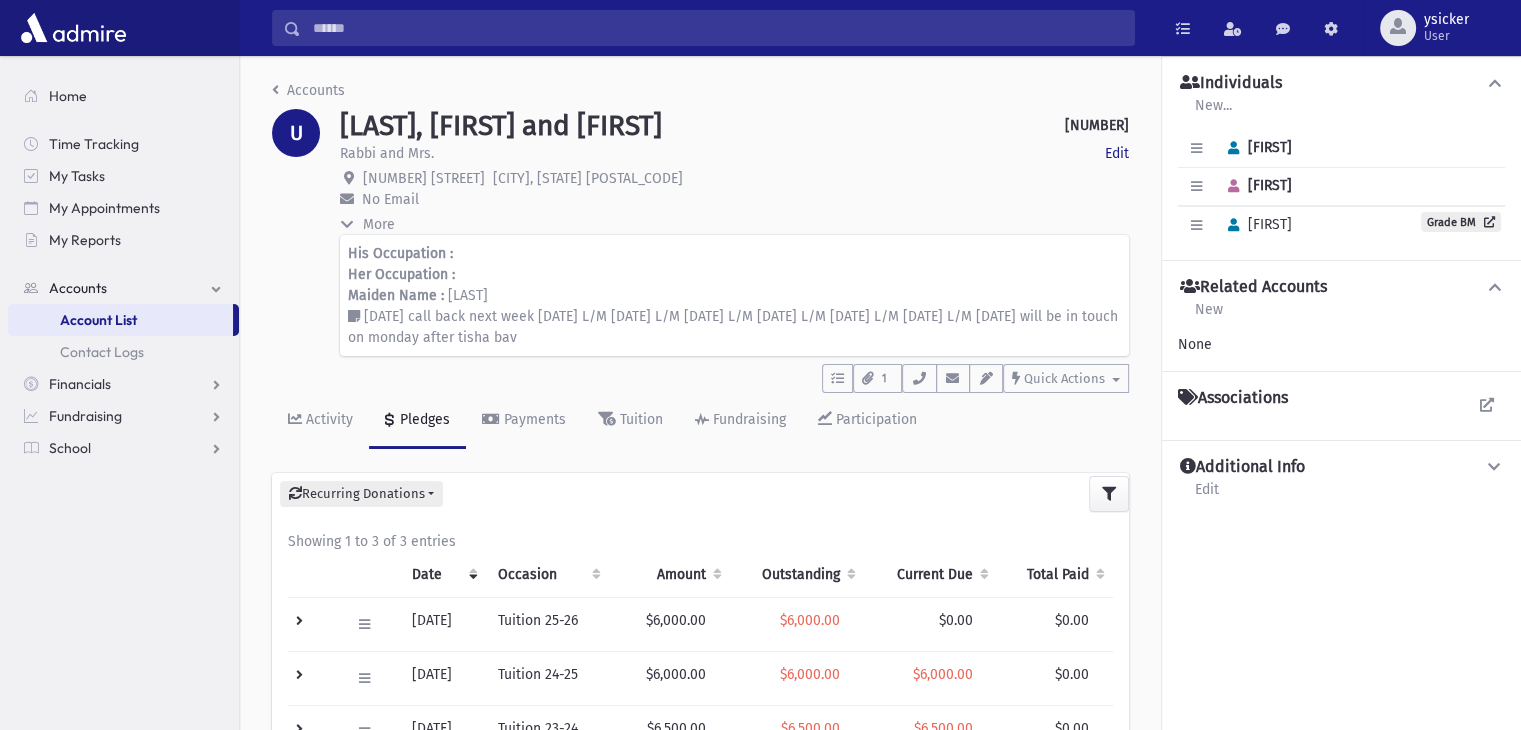 click at bounding box center (347, 224) 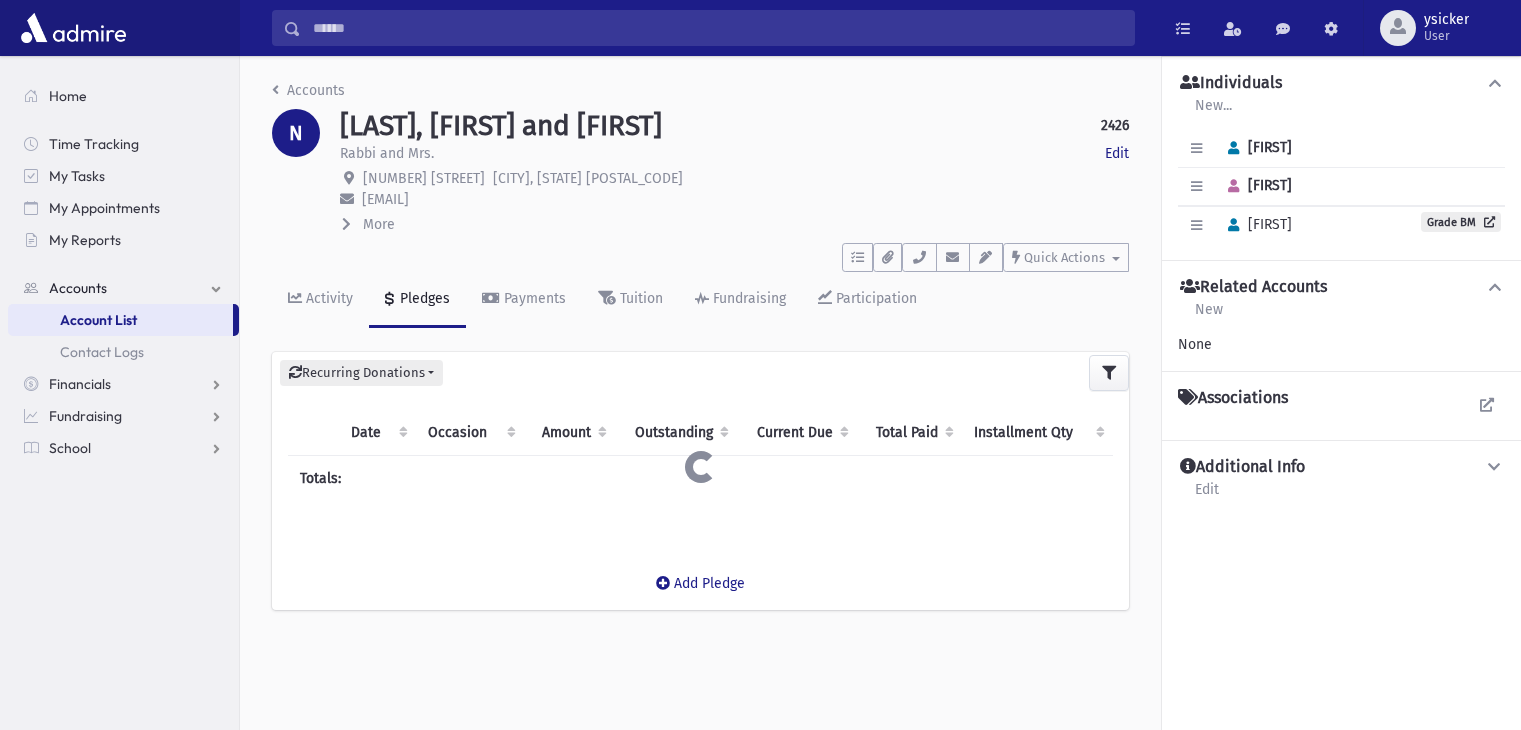scroll, scrollTop: 0, scrollLeft: 0, axis: both 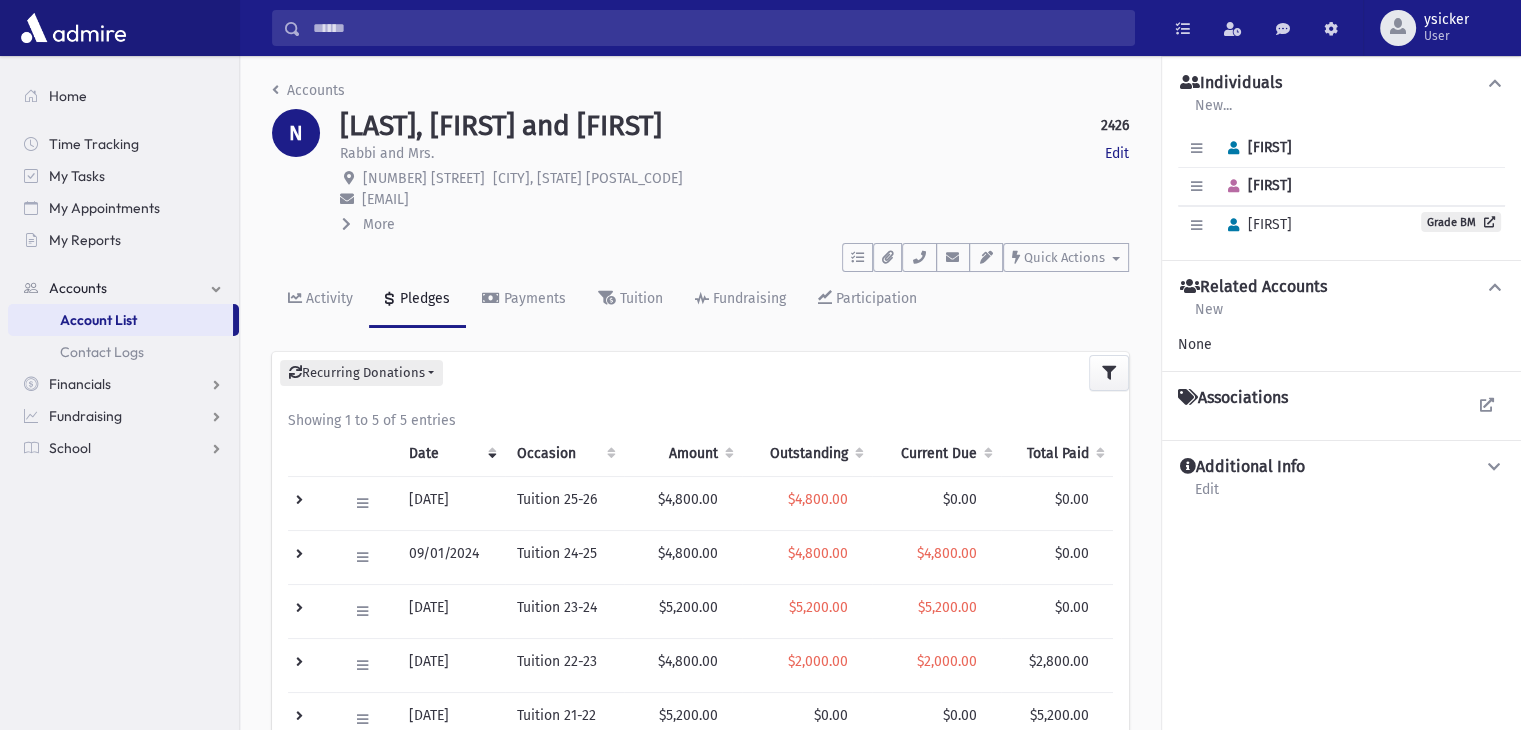 click at bounding box center (346, 224) 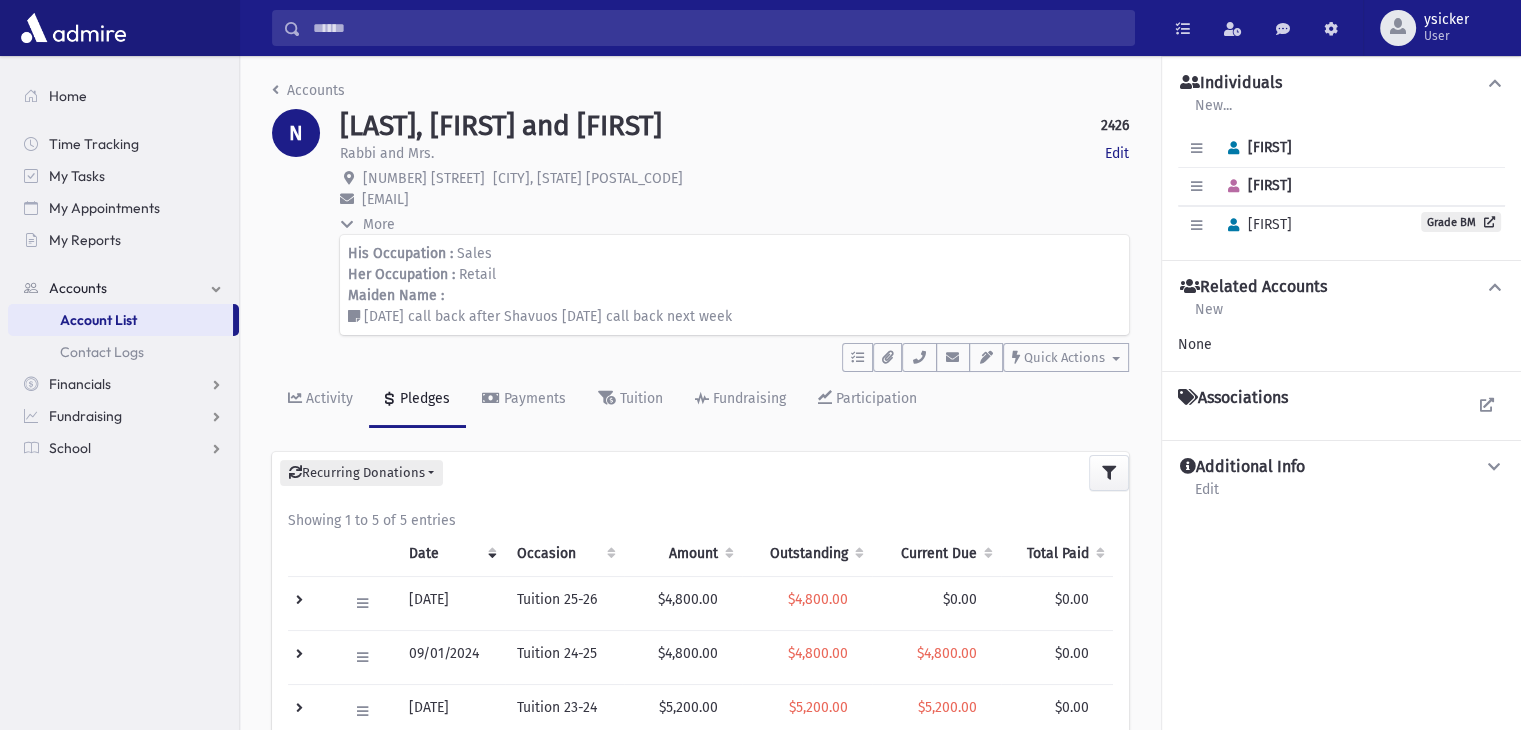 click at bounding box center [348, 224] 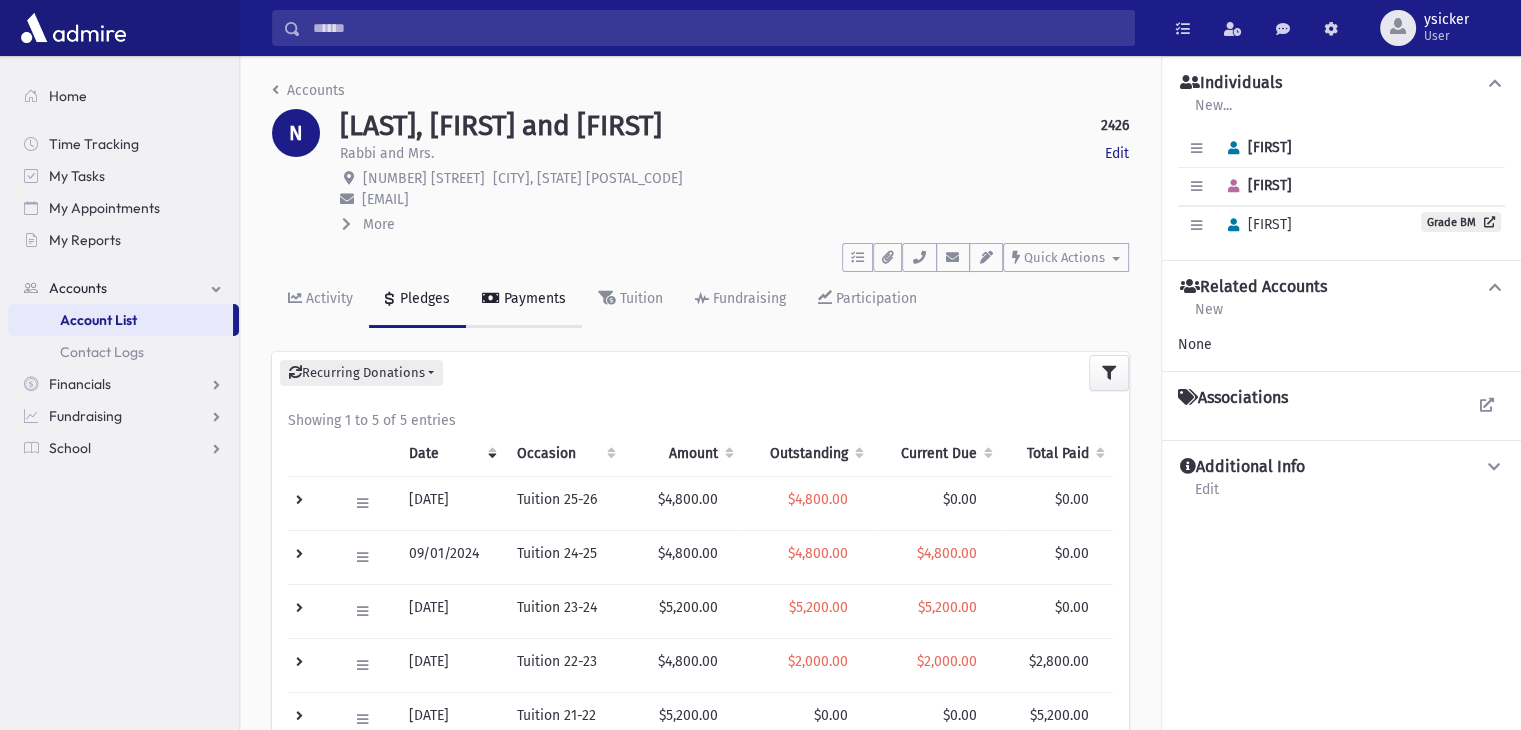 click on "Payments" at bounding box center (533, 298) 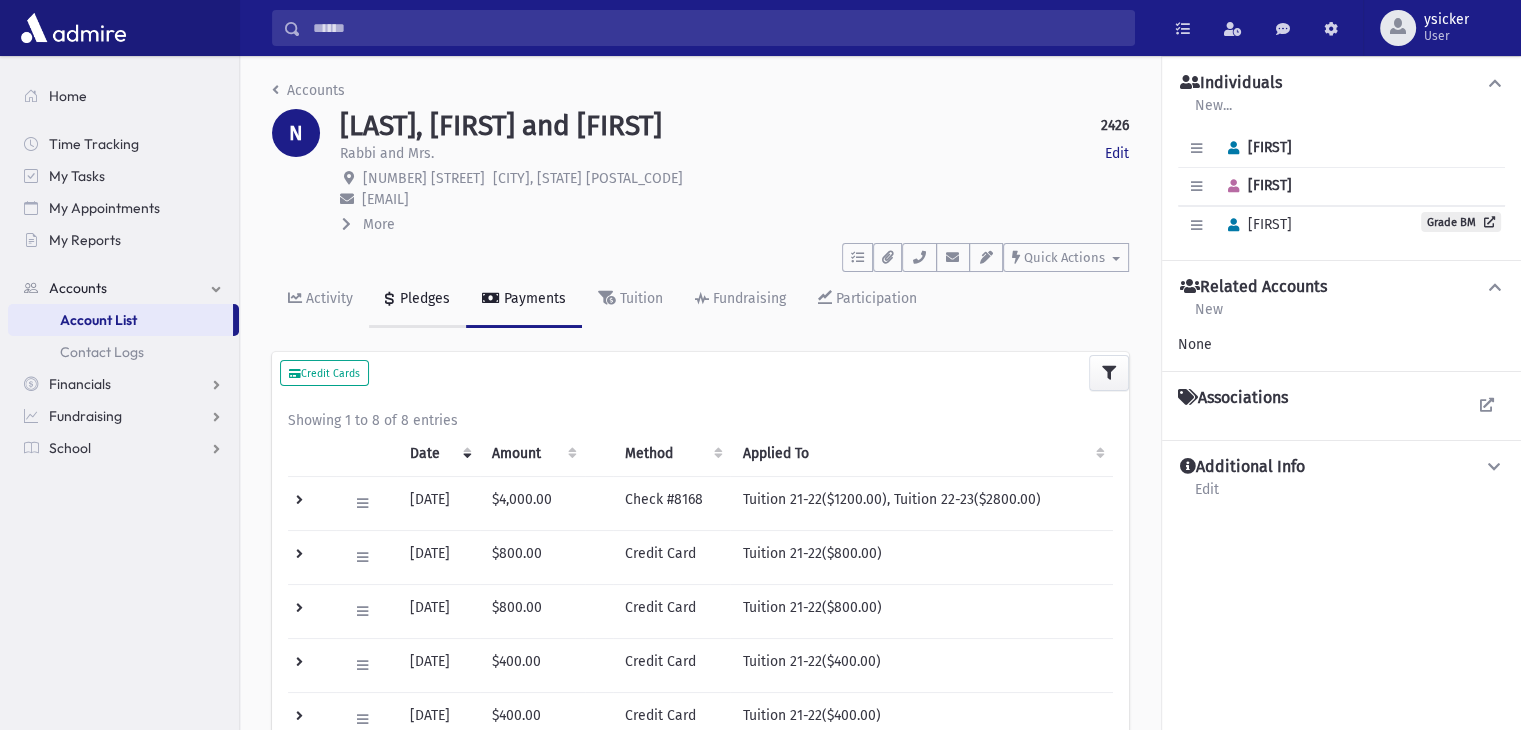 click on "Pledges" at bounding box center (423, 298) 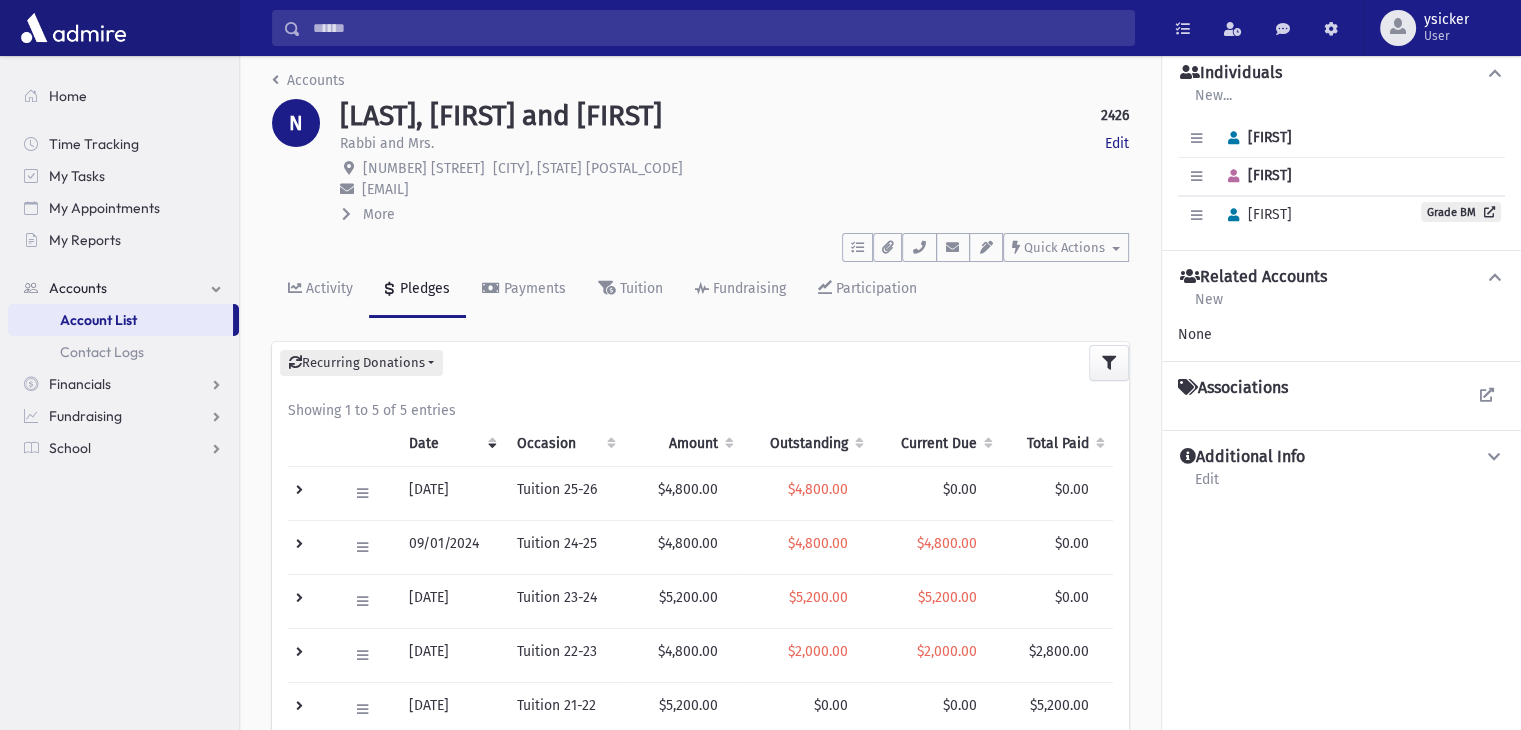 scroll, scrollTop: 0, scrollLeft: 0, axis: both 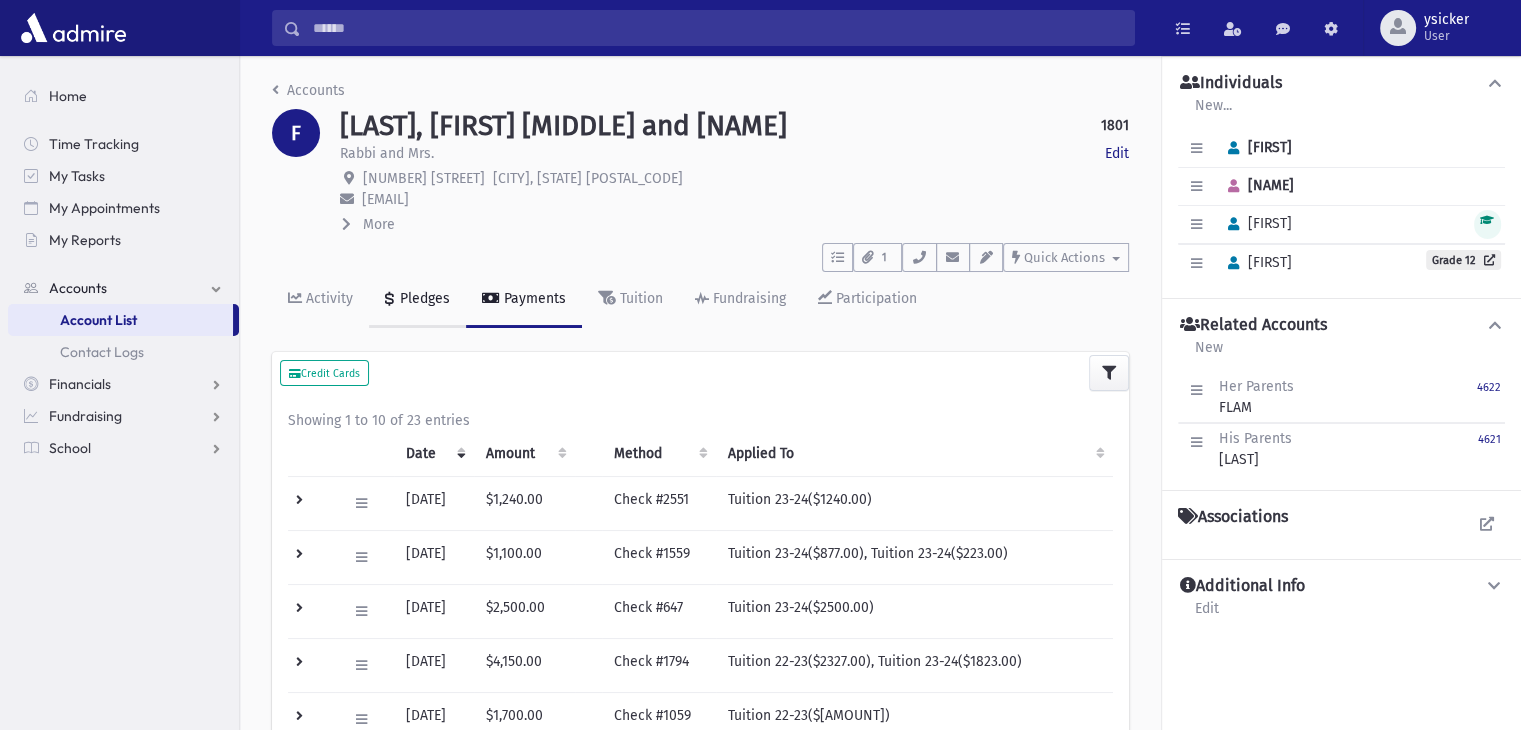 click on "Pledges" at bounding box center [423, 298] 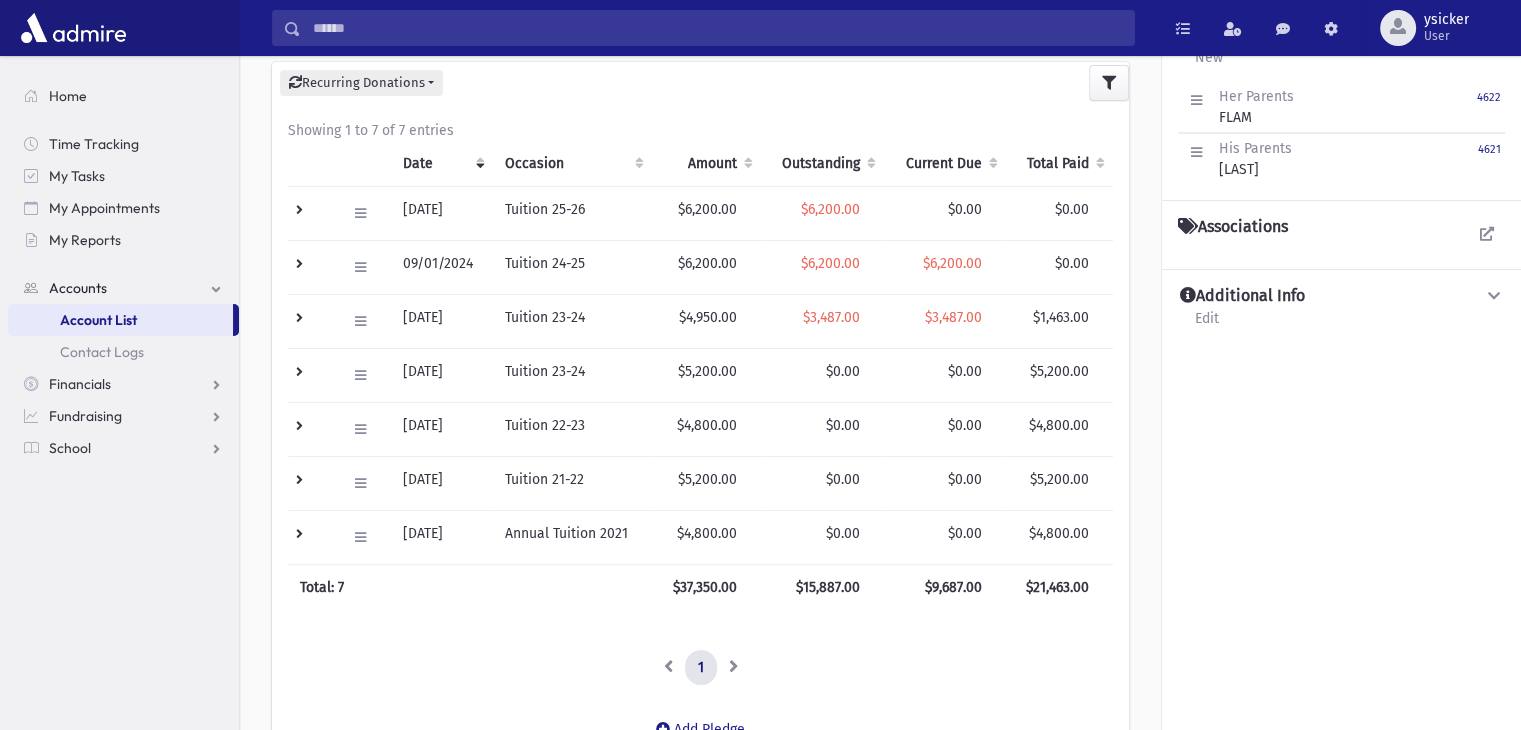 scroll, scrollTop: 300, scrollLeft: 0, axis: vertical 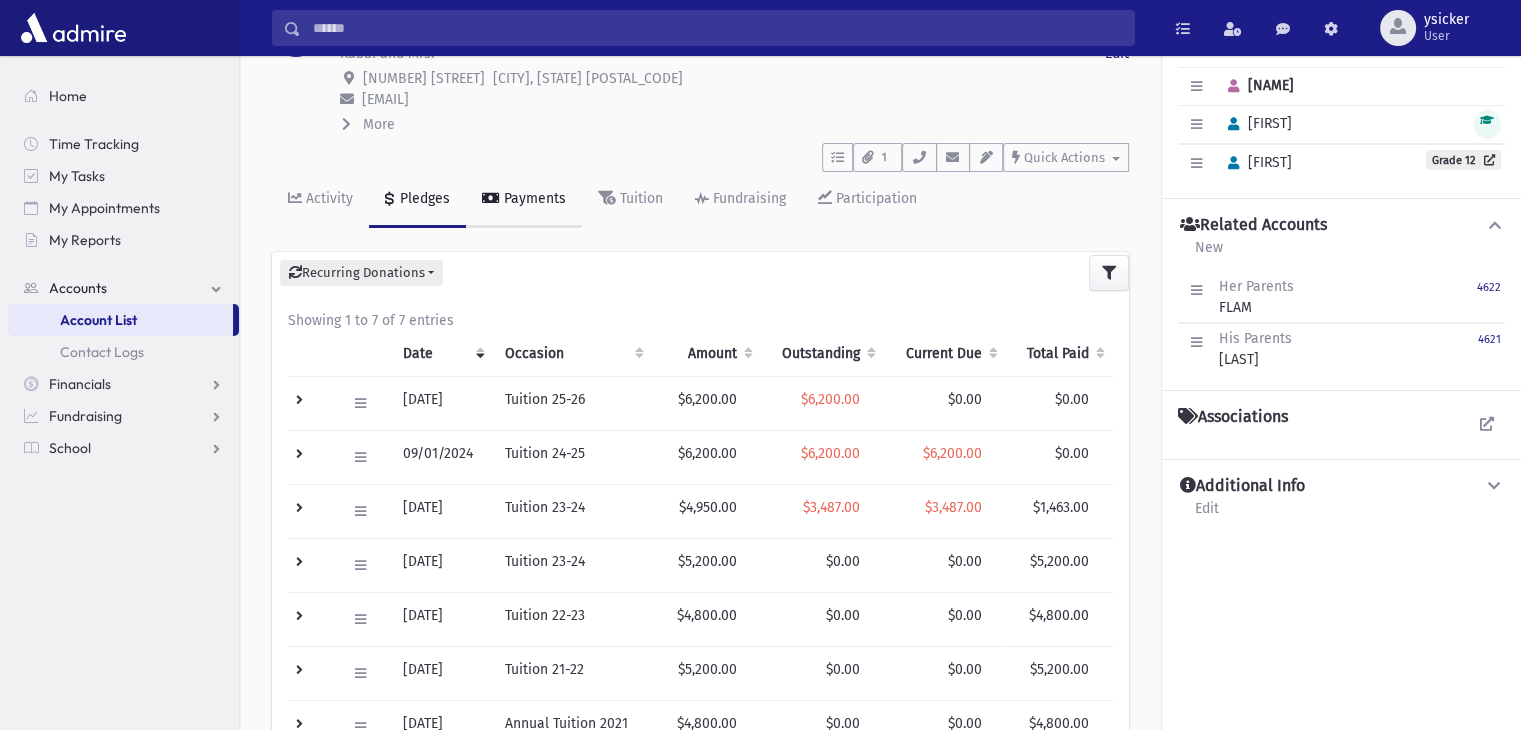 click on "Payments" at bounding box center (533, 198) 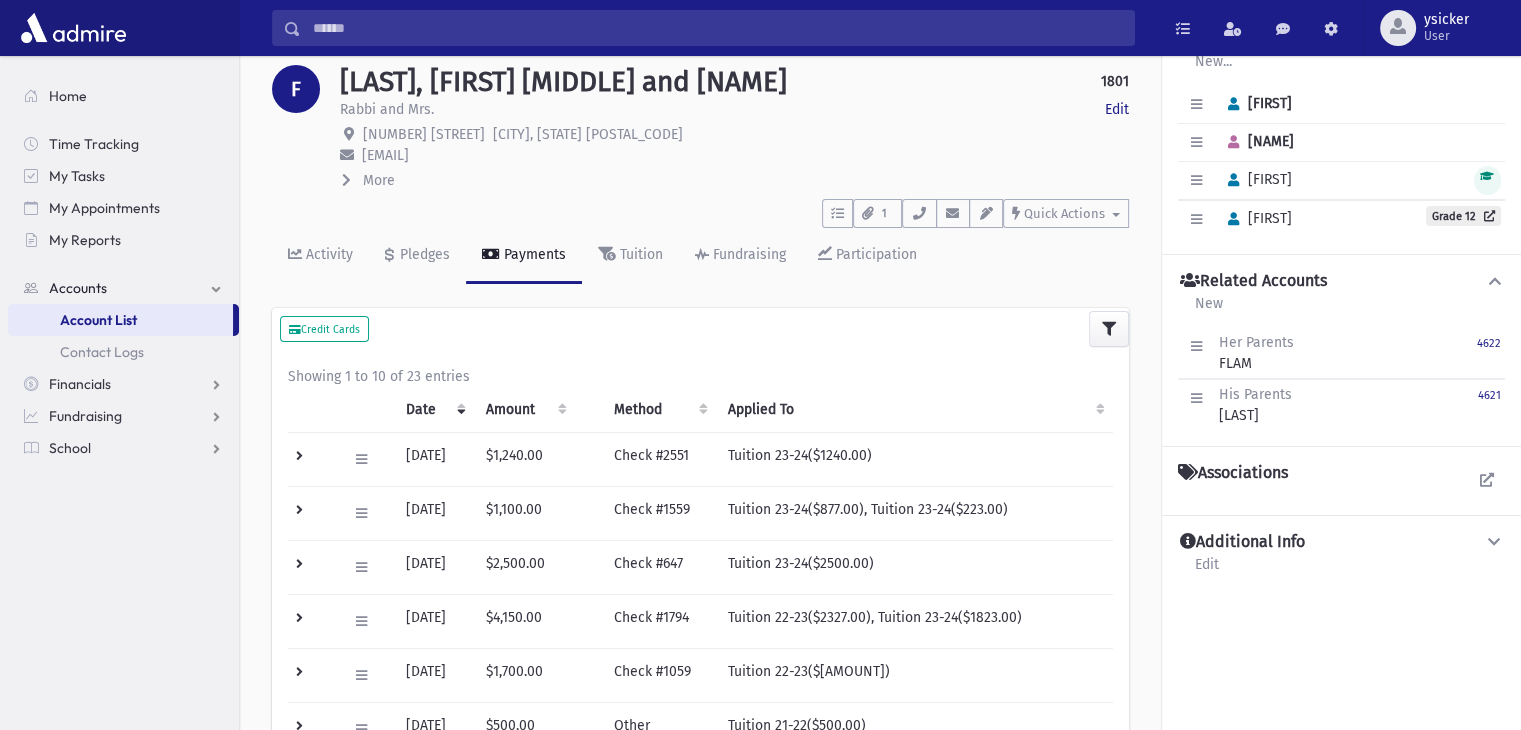 scroll, scrollTop: 100, scrollLeft: 0, axis: vertical 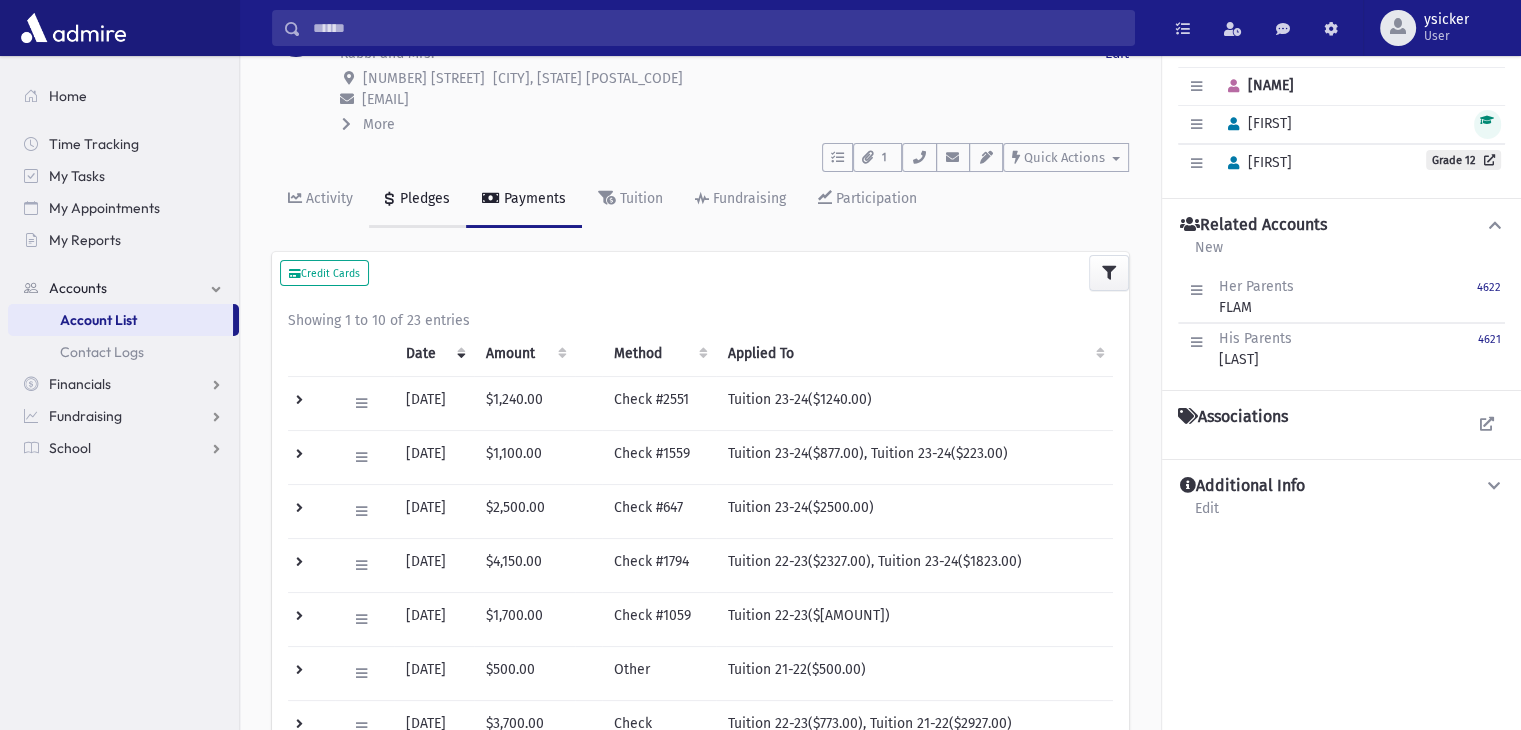 click on "Pledges" at bounding box center (423, 198) 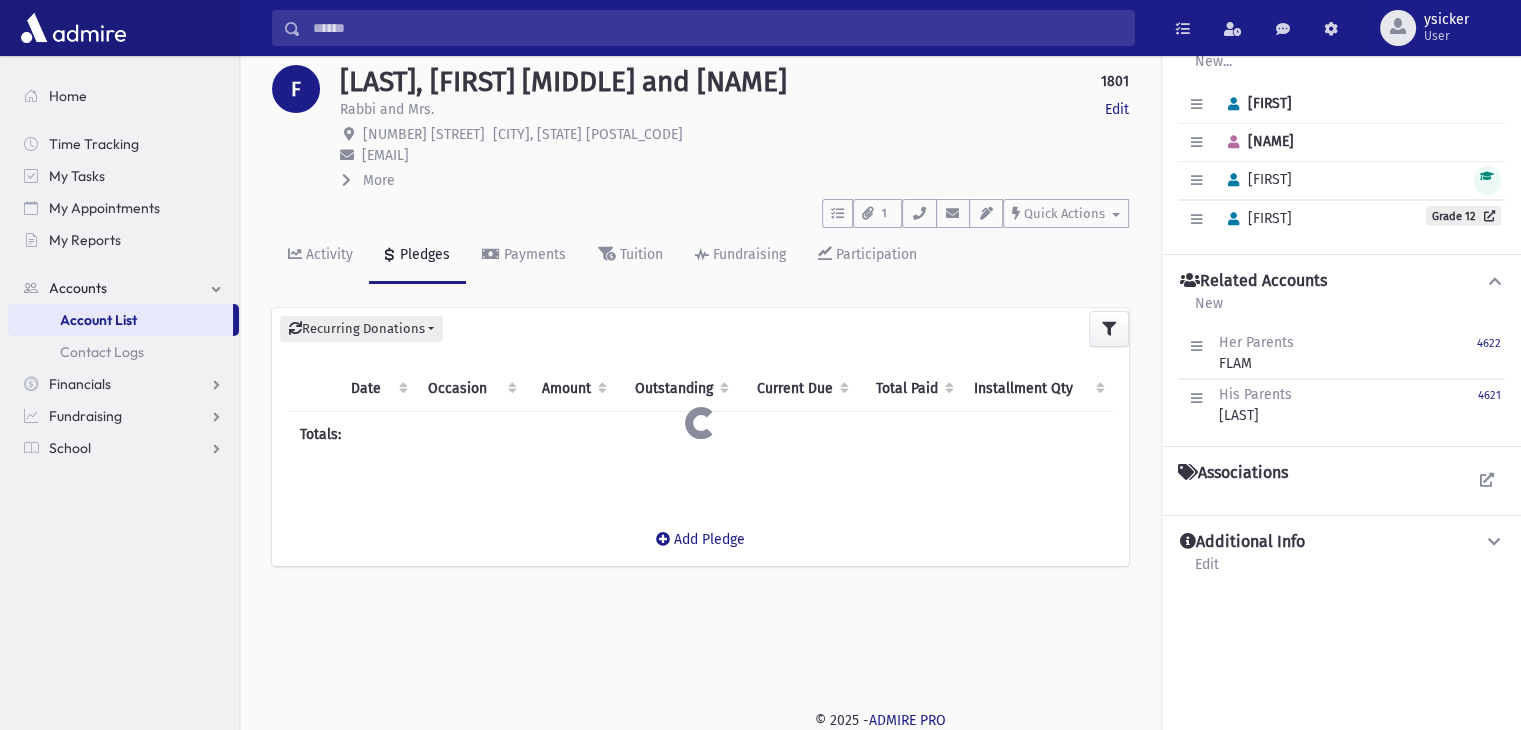 scroll, scrollTop: 100, scrollLeft: 0, axis: vertical 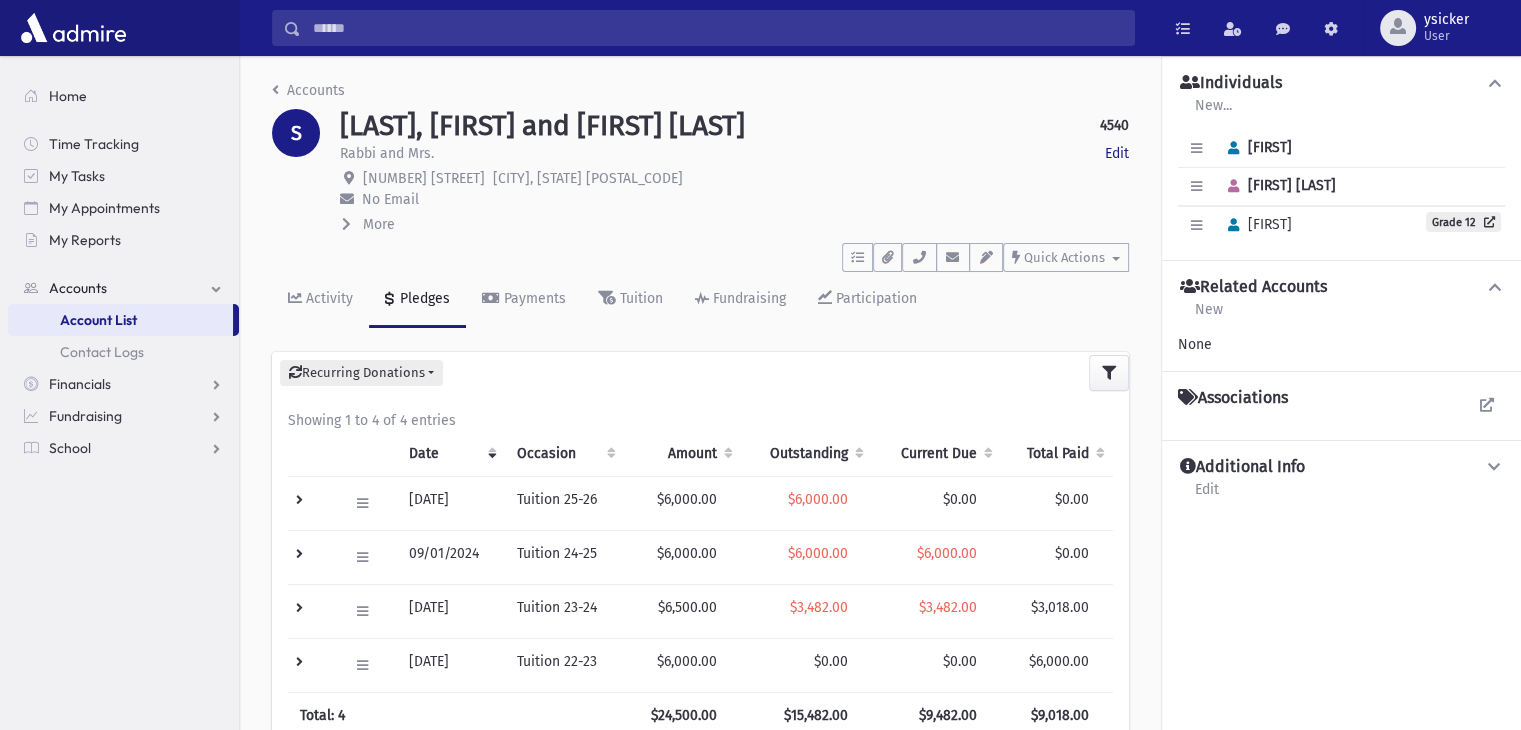 click at bounding box center (348, 224) 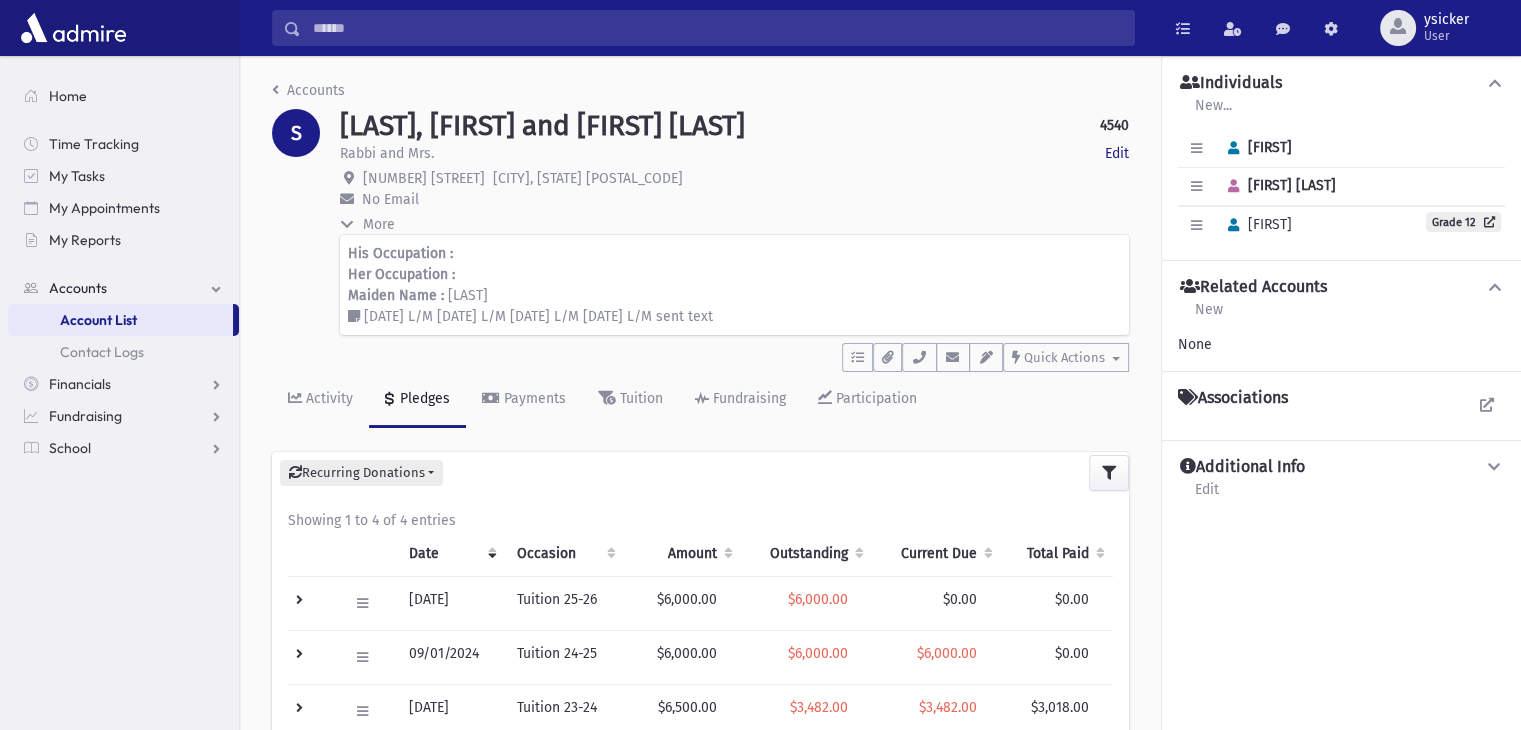 click at bounding box center [348, 224] 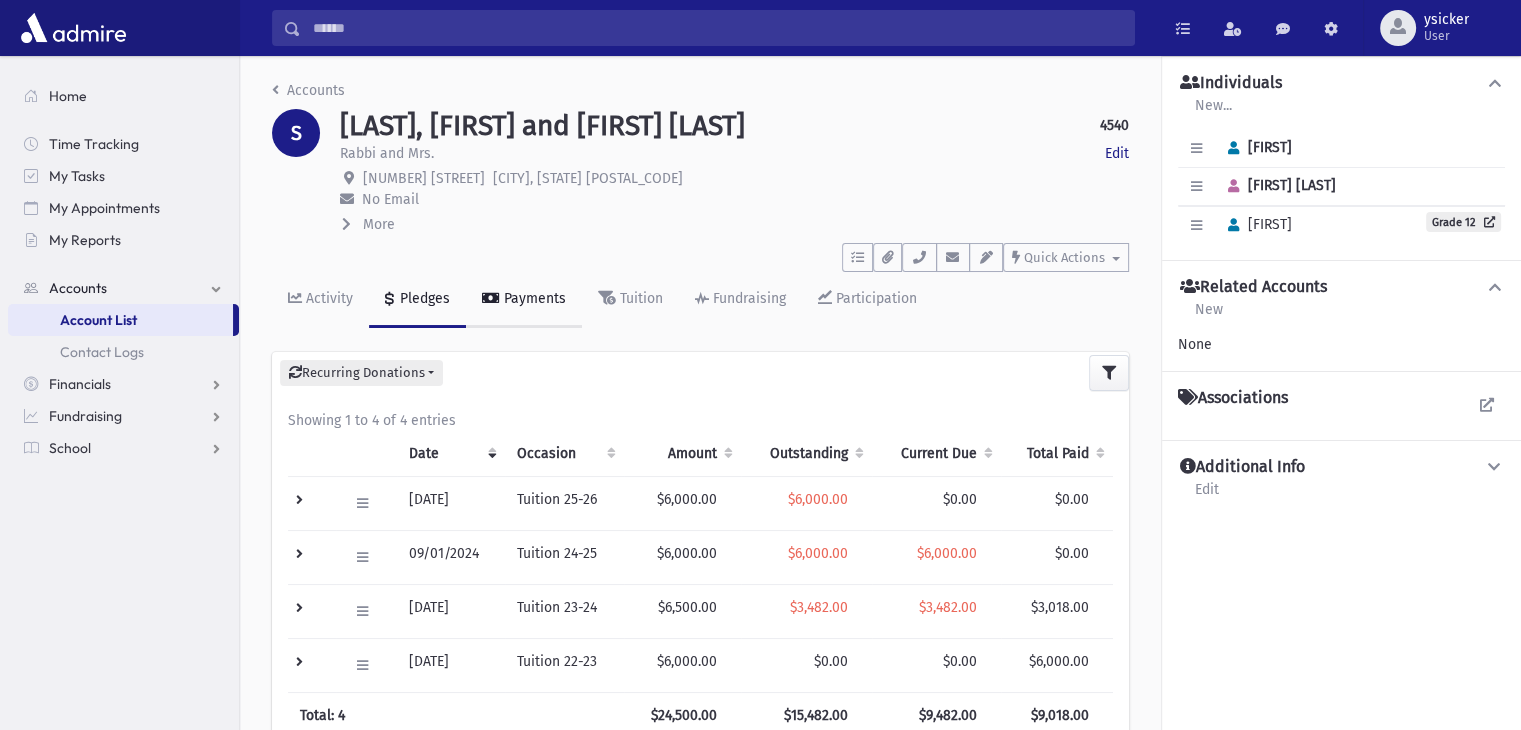 click on "Payments" at bounding box center (533, 298) 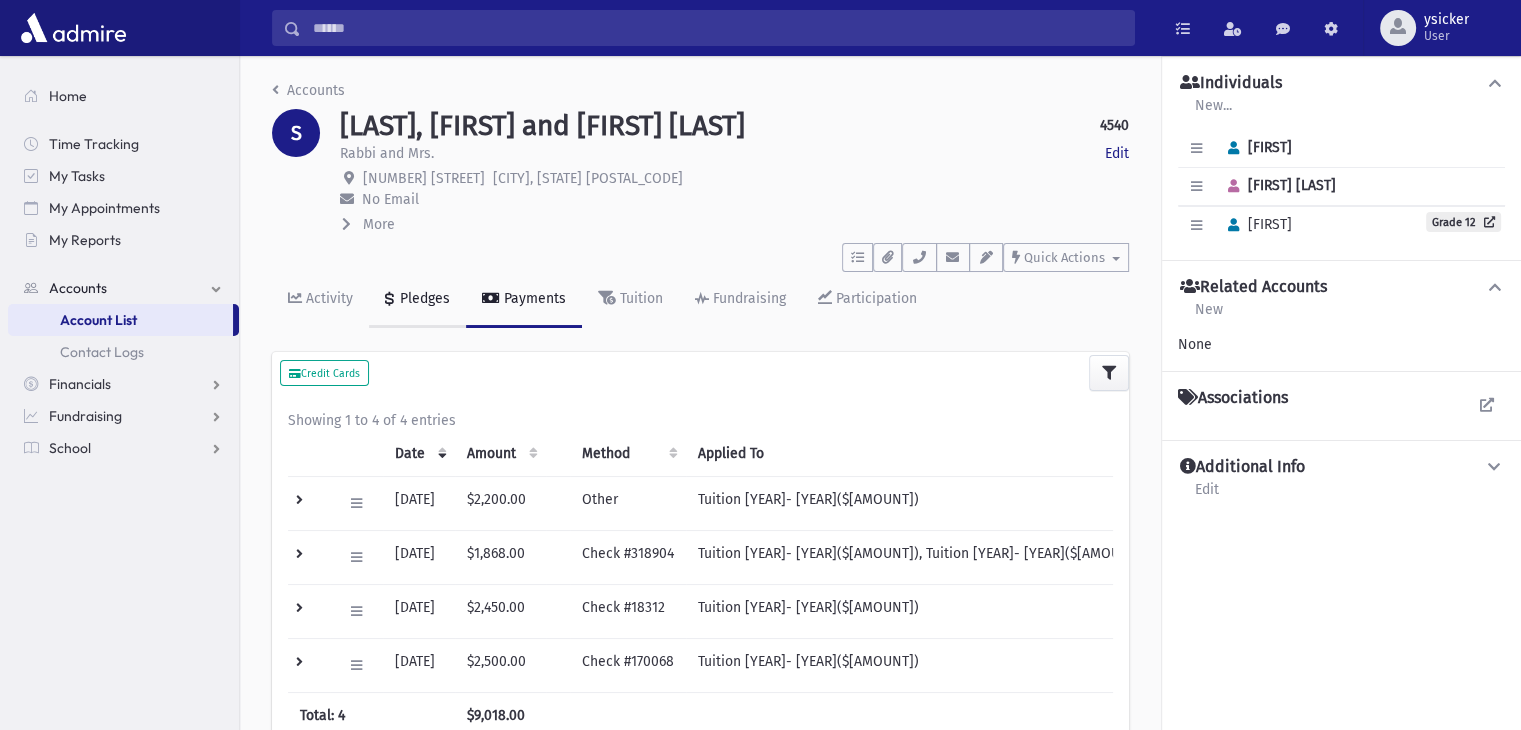 click on "Pledges" at bounding box center (423, 298) 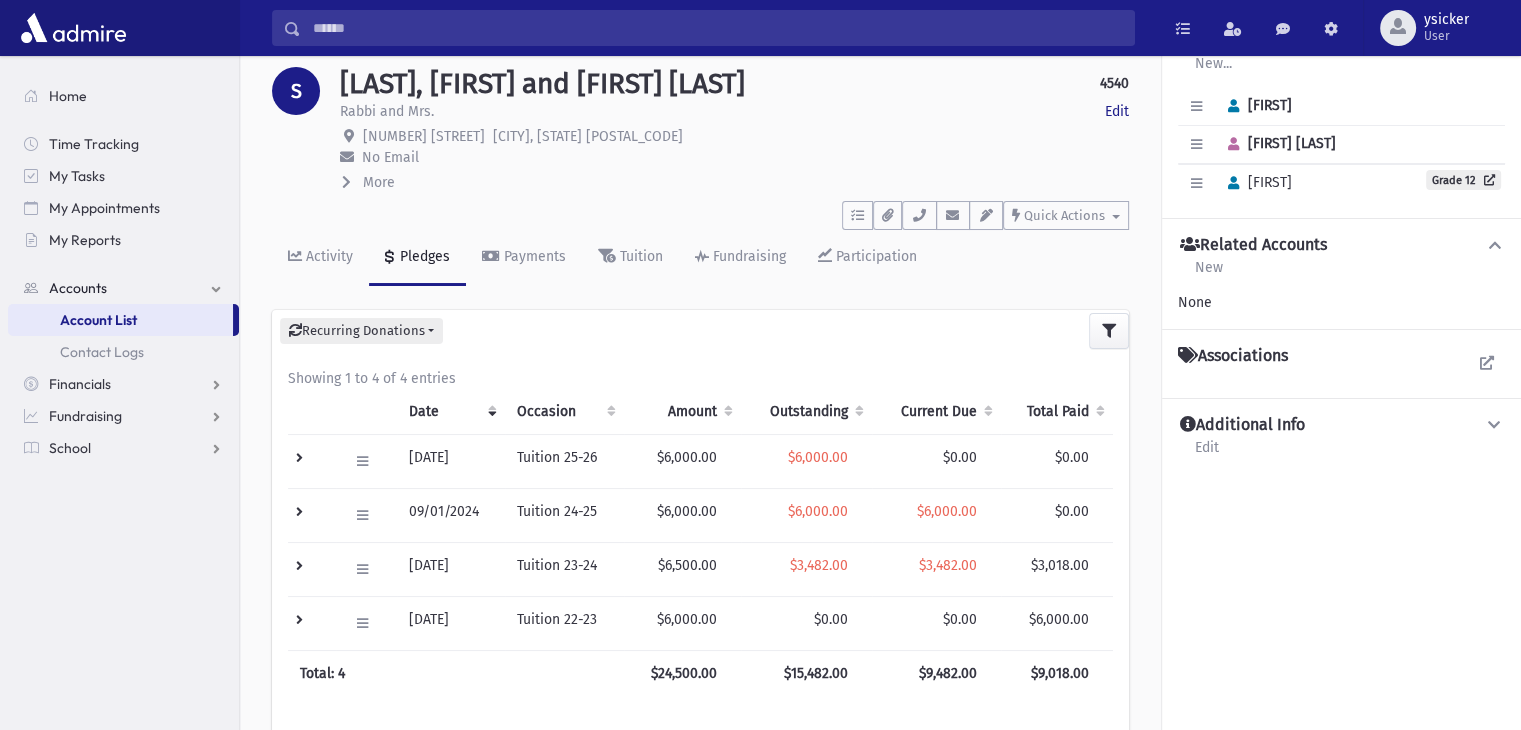 scroll, scrollTop: 41, scrollLeft: 0, axis: vertical 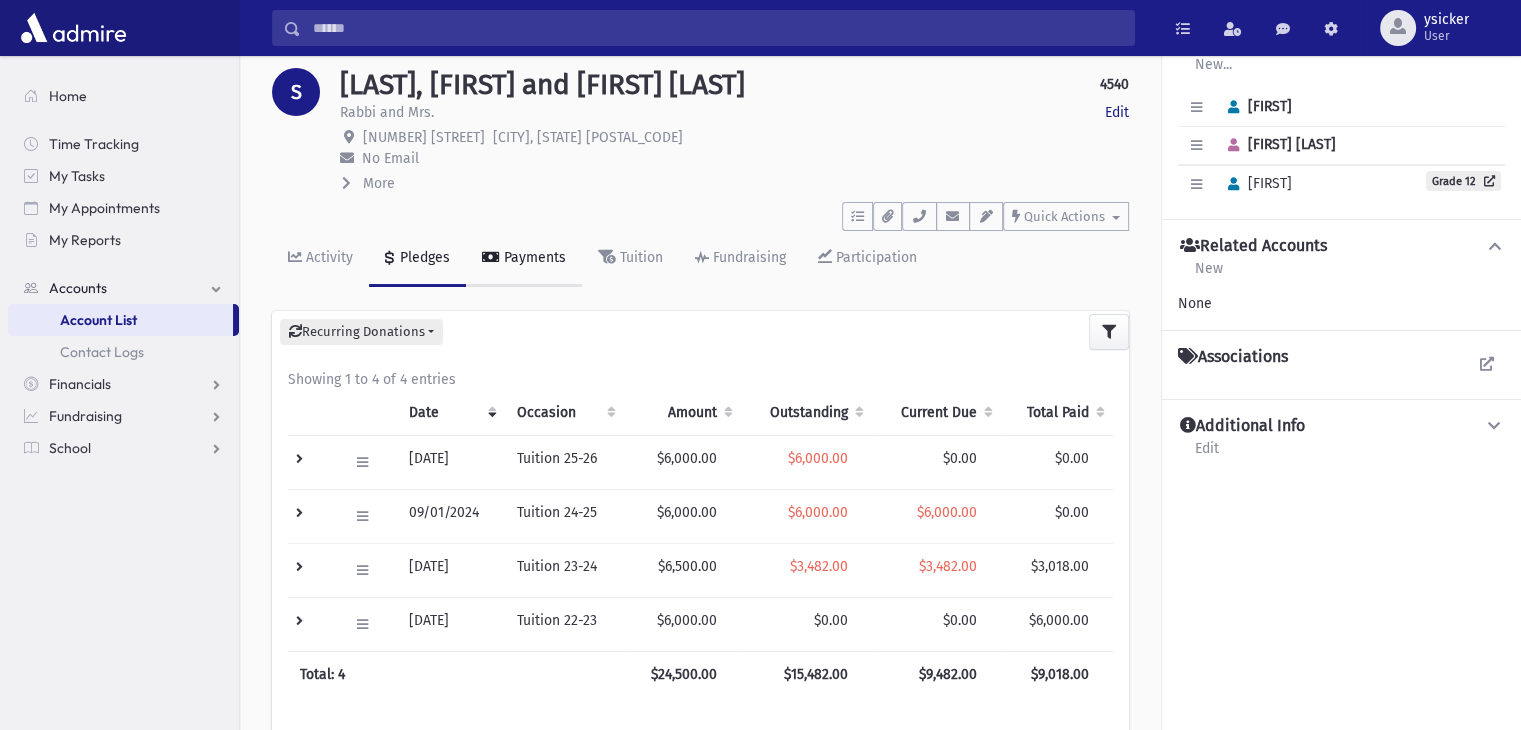 click on "Payments" at bounding box center [533, 257] 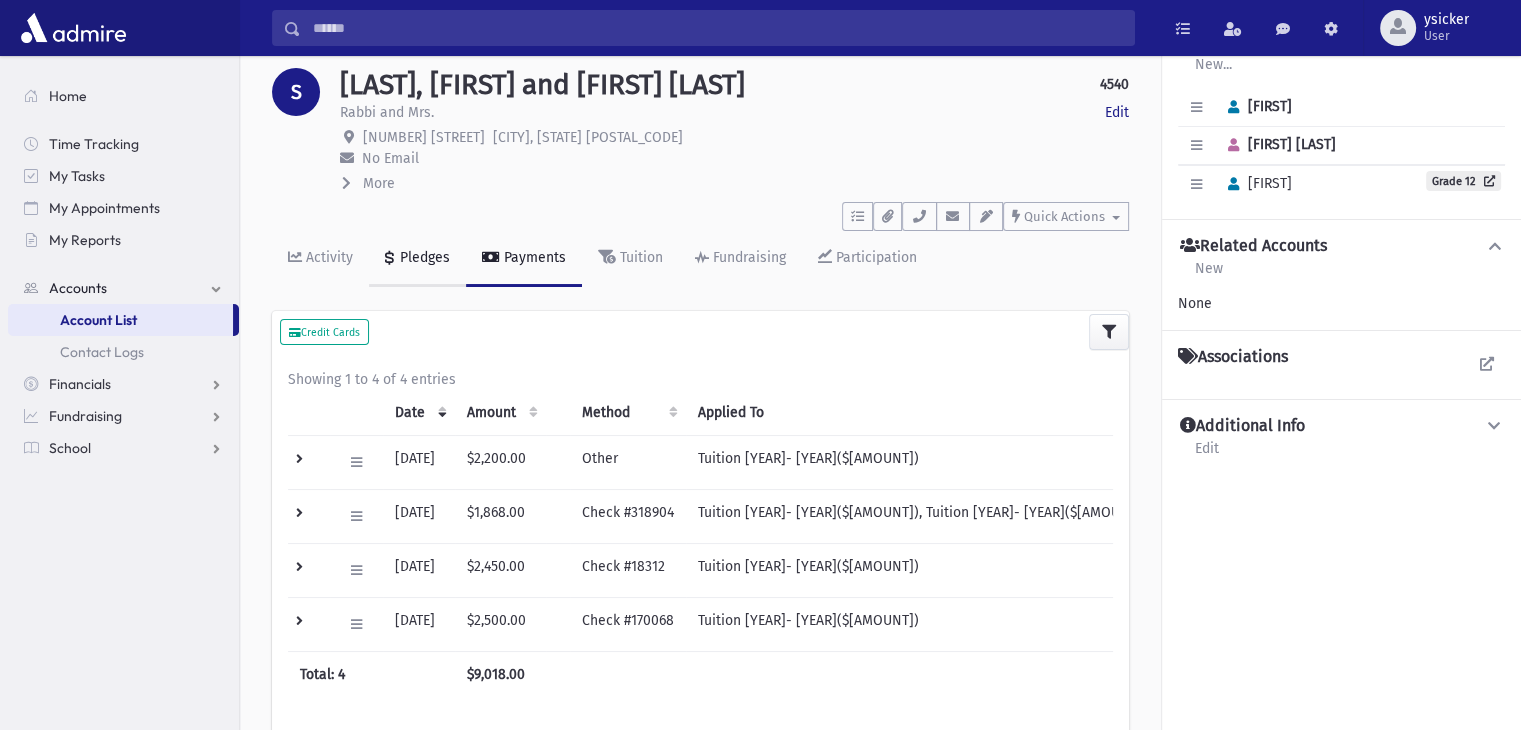 click on "Pledges" at bounding box center (423, 257) 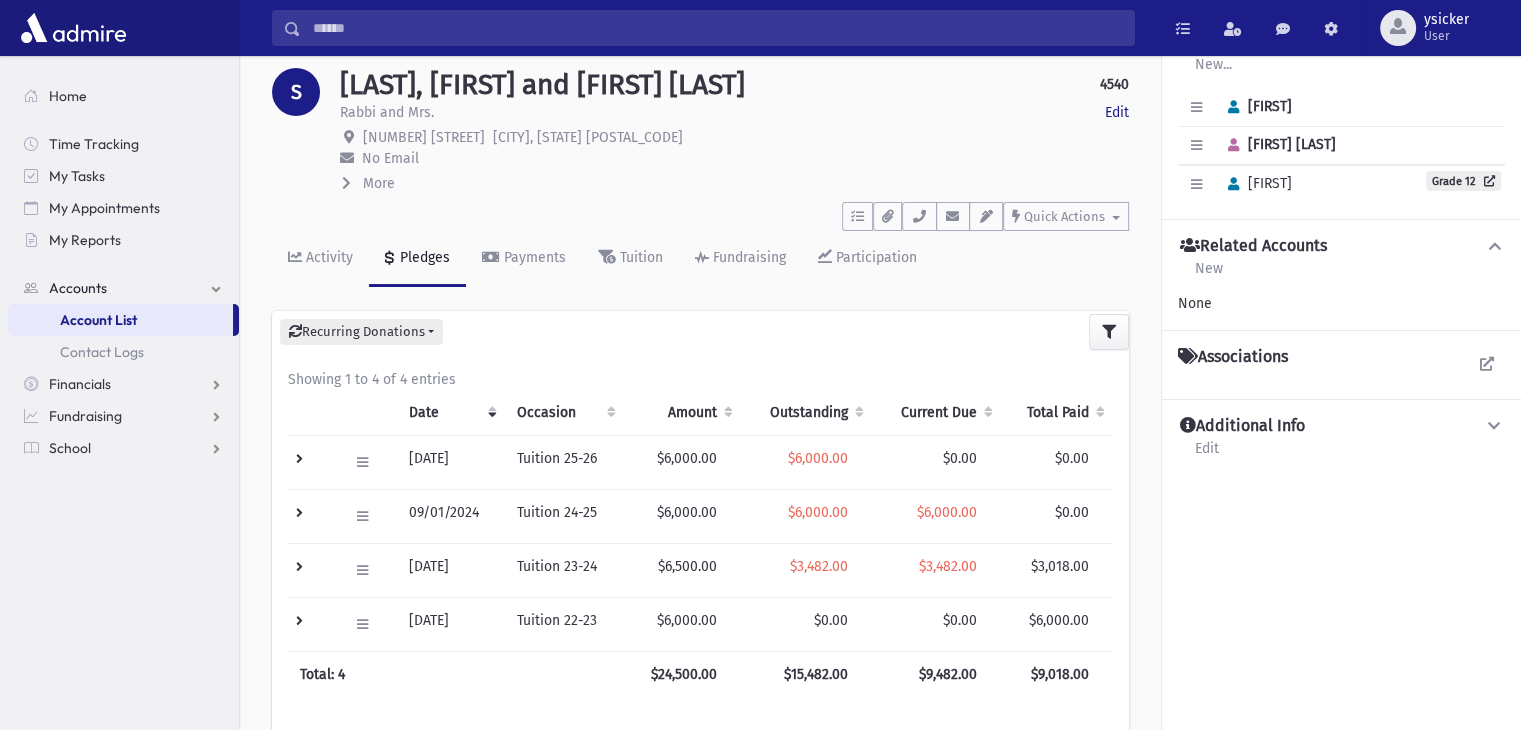 click at bounding box center [346, 183] 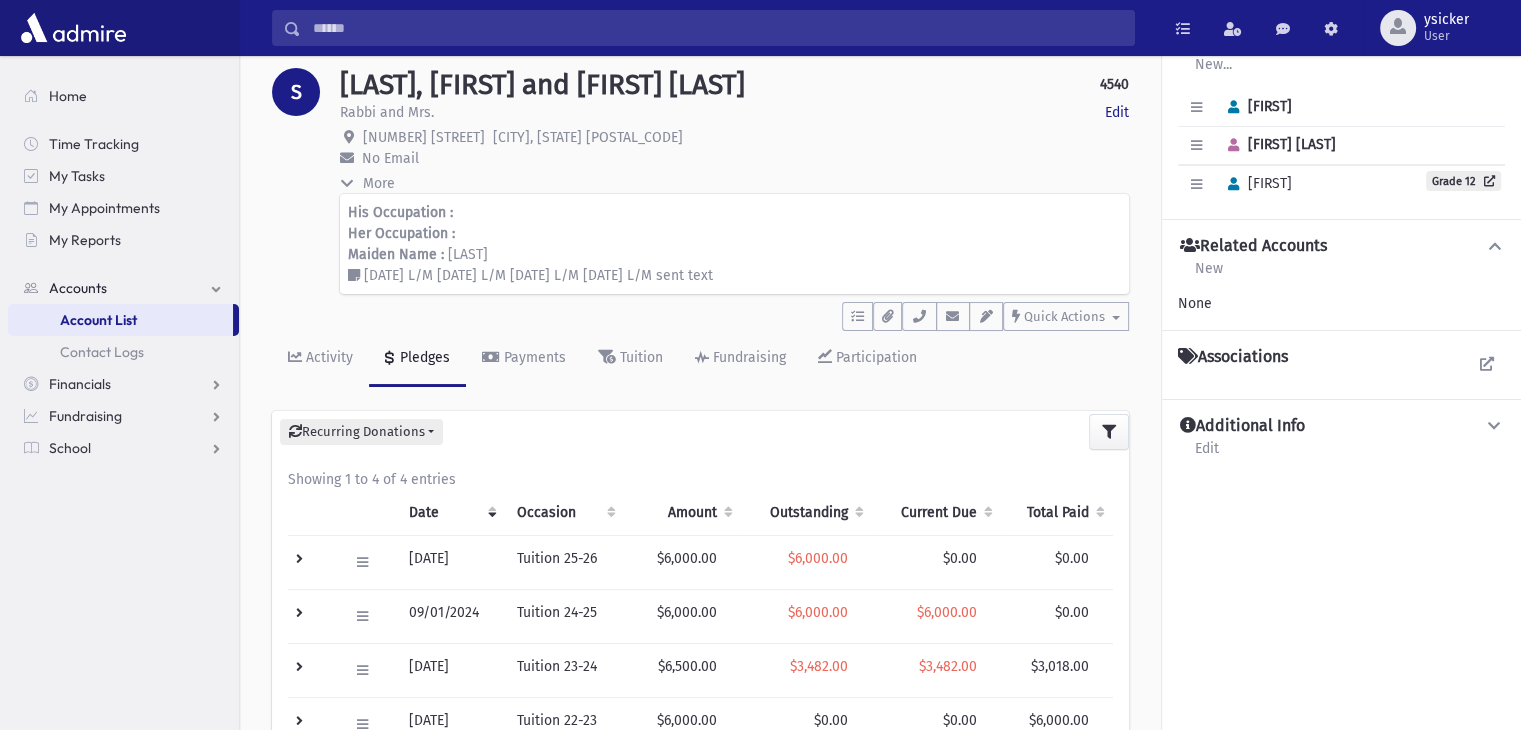 click at bounding box center [348, 183] 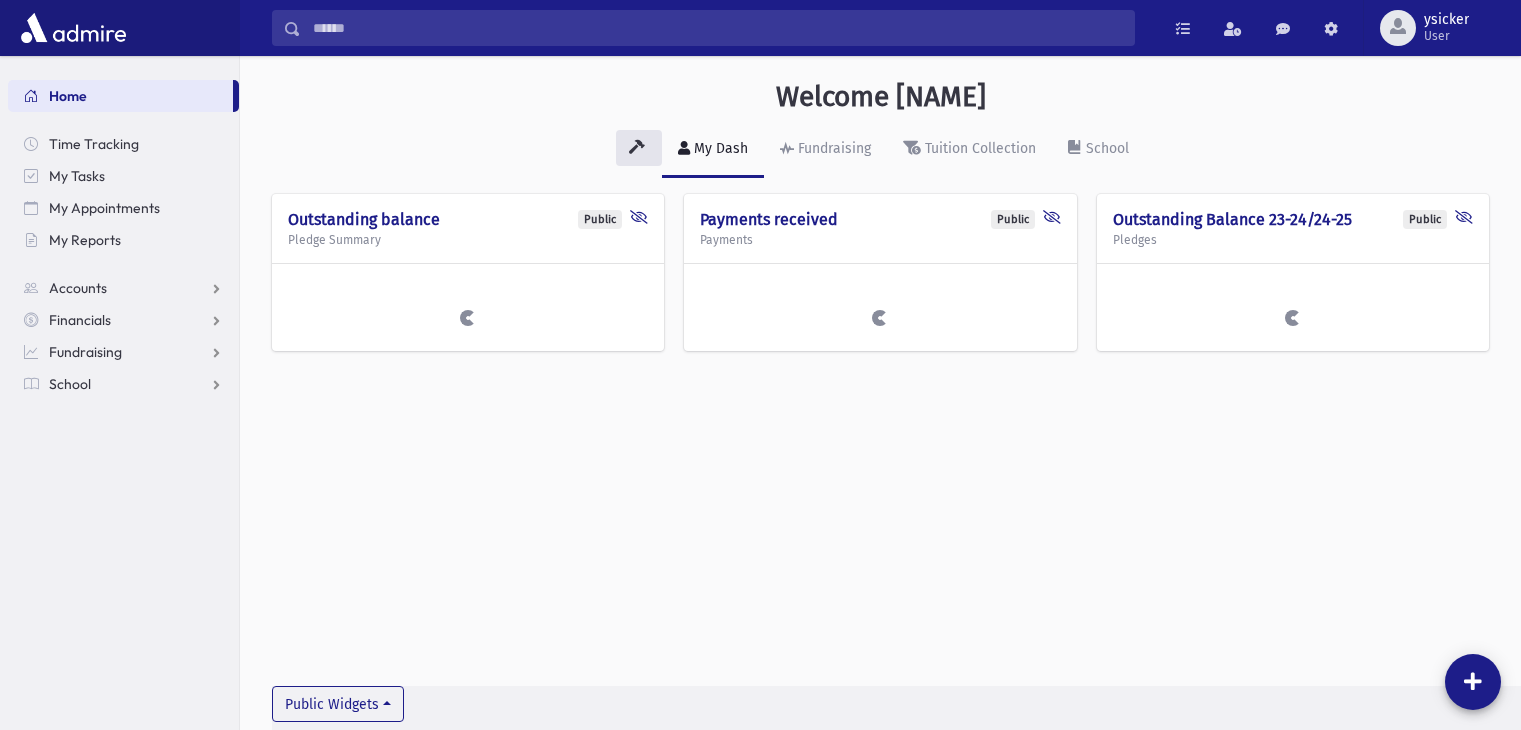scroll, scrollTop: 0, scrollLeft: 0, axis: both 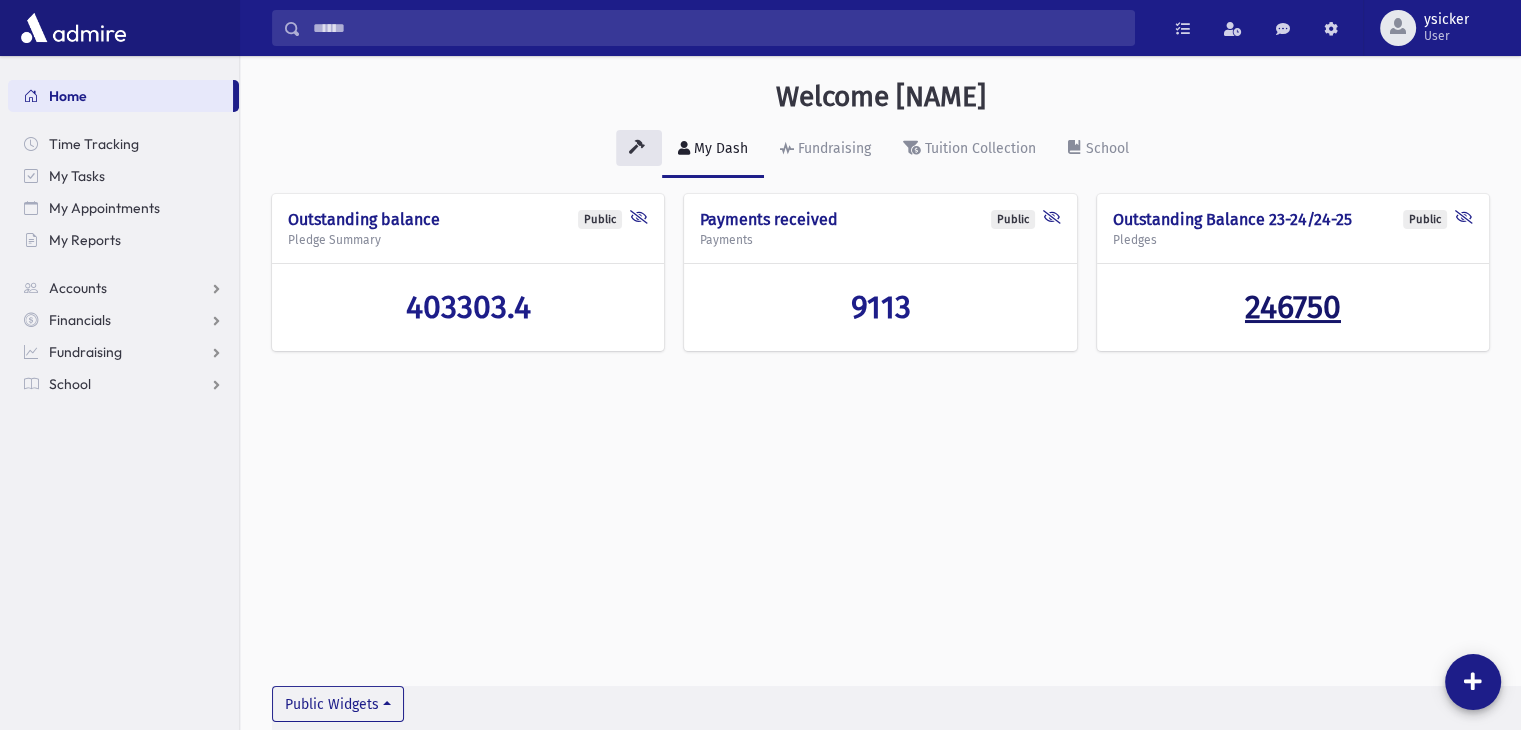 click on "246750" at bounding box center [1293, 307] 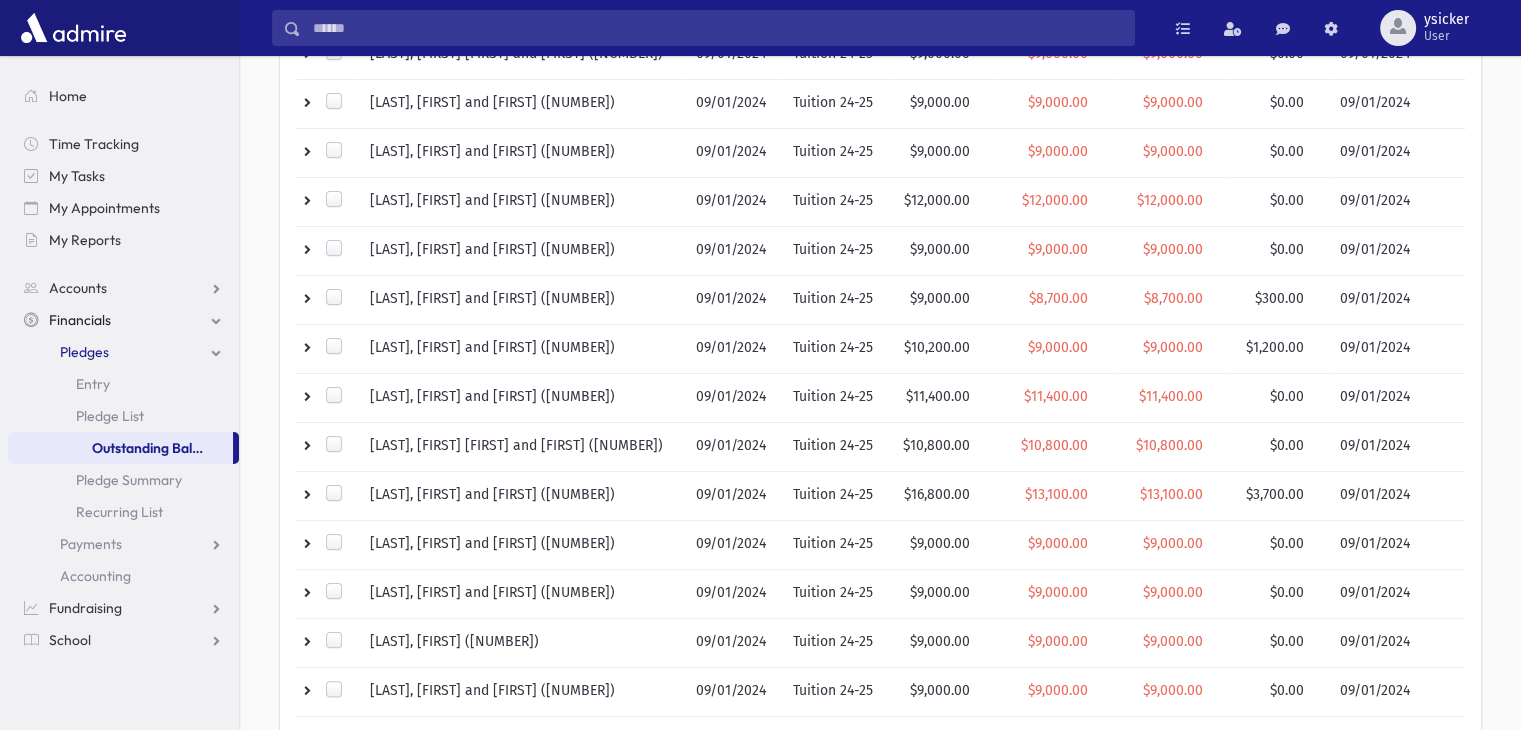 scroll, scrollTop: 0, scrollLeft: 0, axis: both 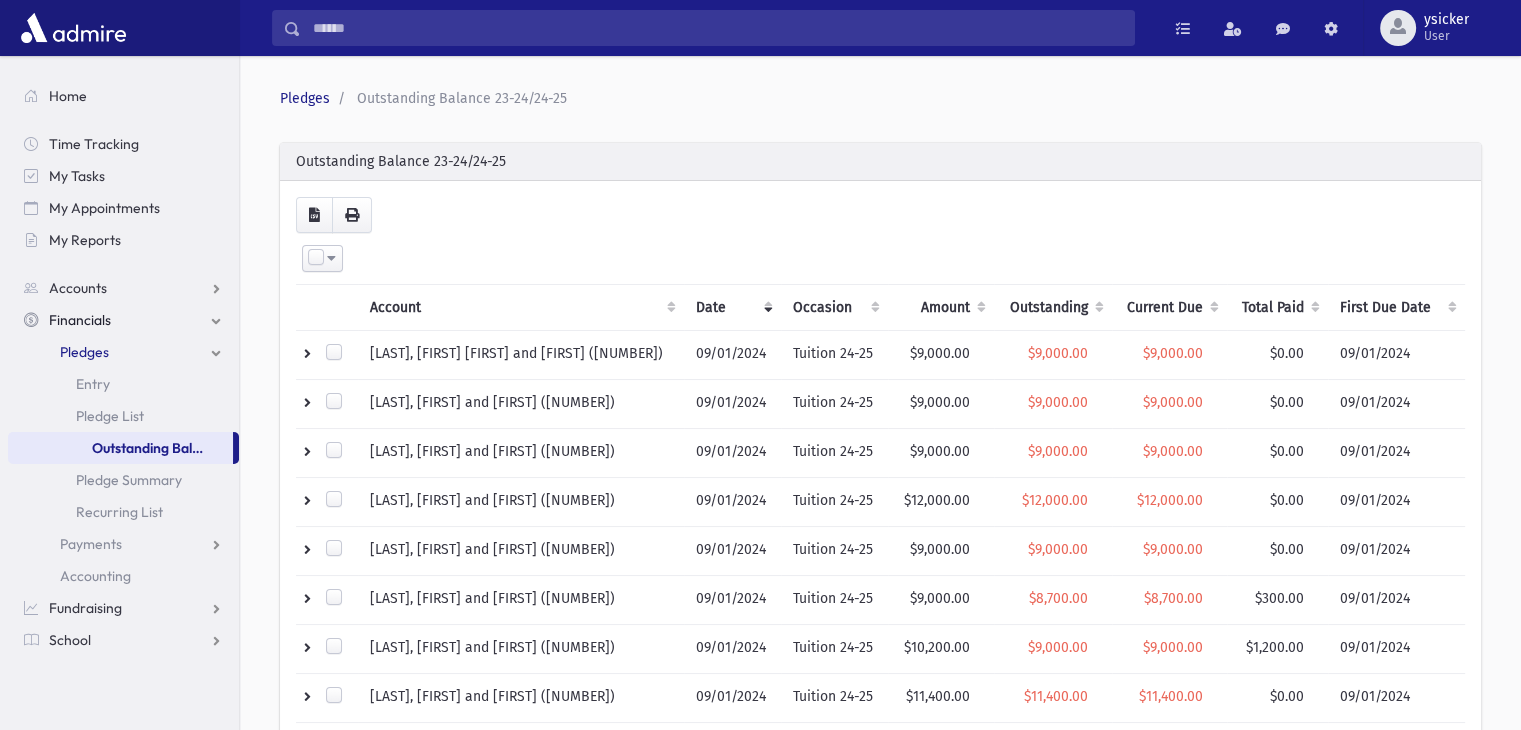 click on "Current Due" at bounding box center (1169, 308) 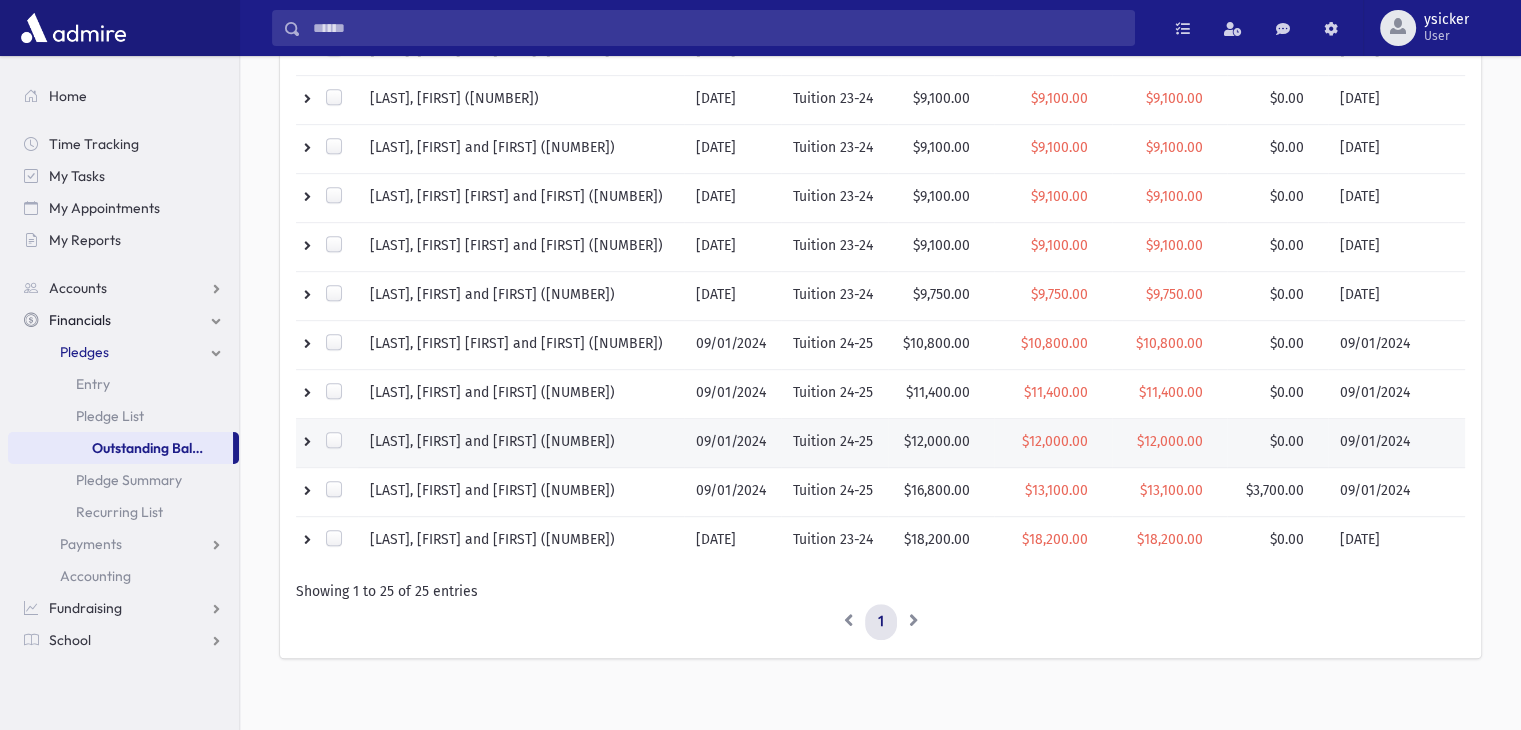 scroll, scrollTop: 1000, scrollLeft: 0, axis: vertical 